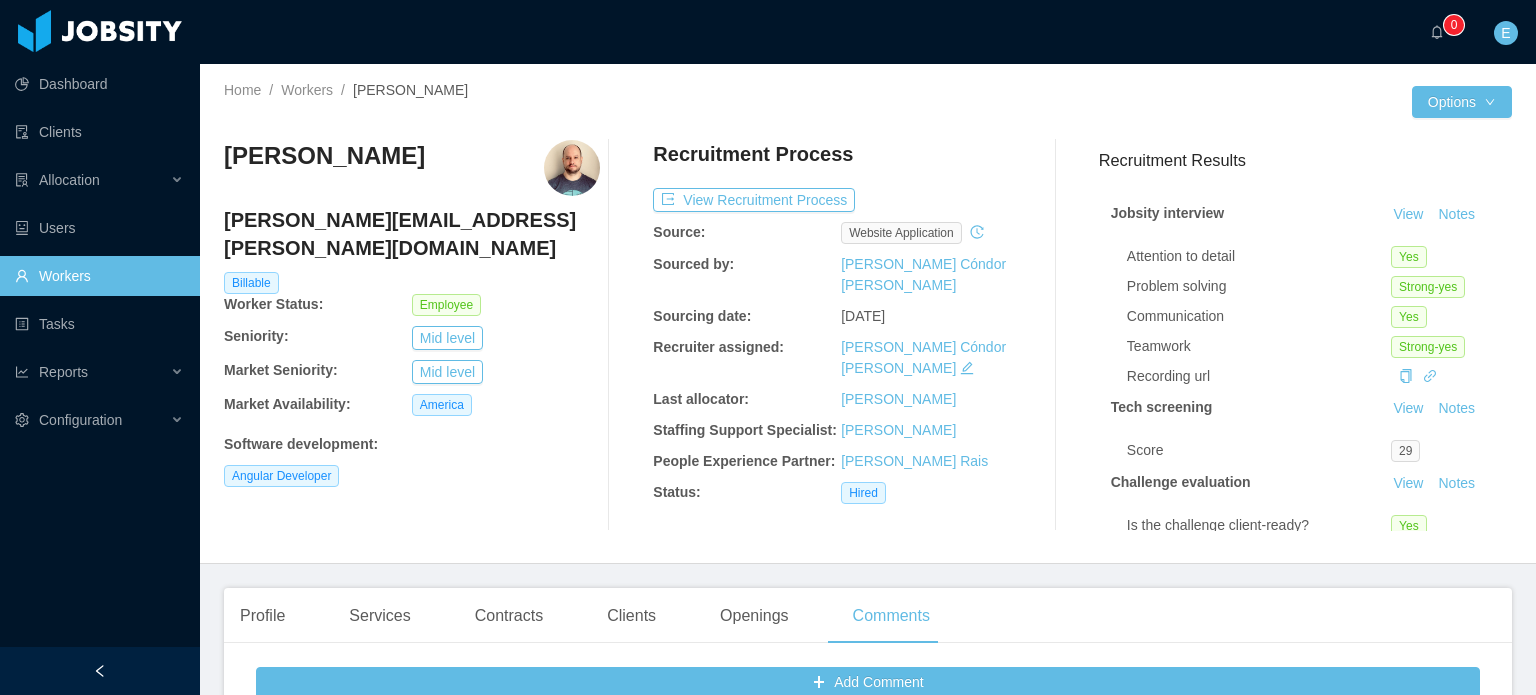 scroll, scrollTop: 0, scrollLeft: 0, axis: both 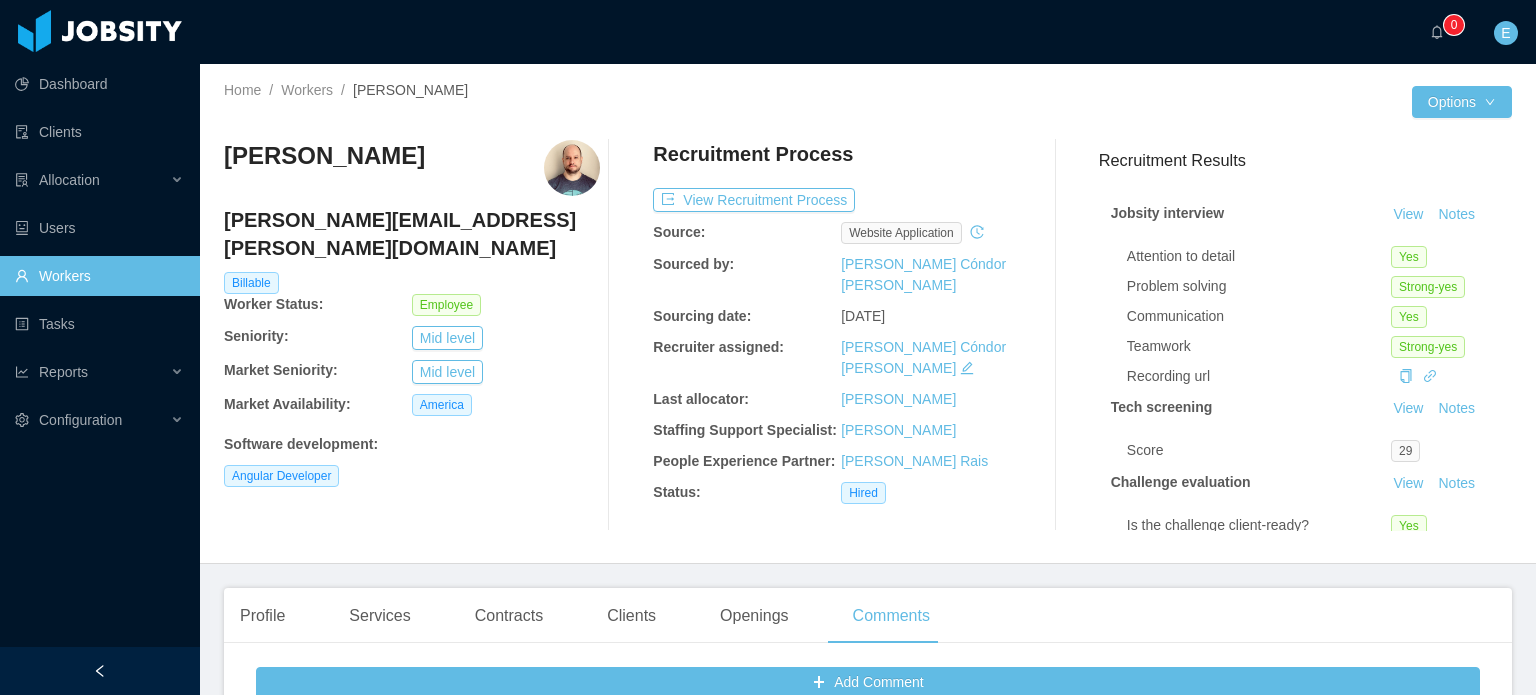 click on "Workers" at bounding box center [99, 276] 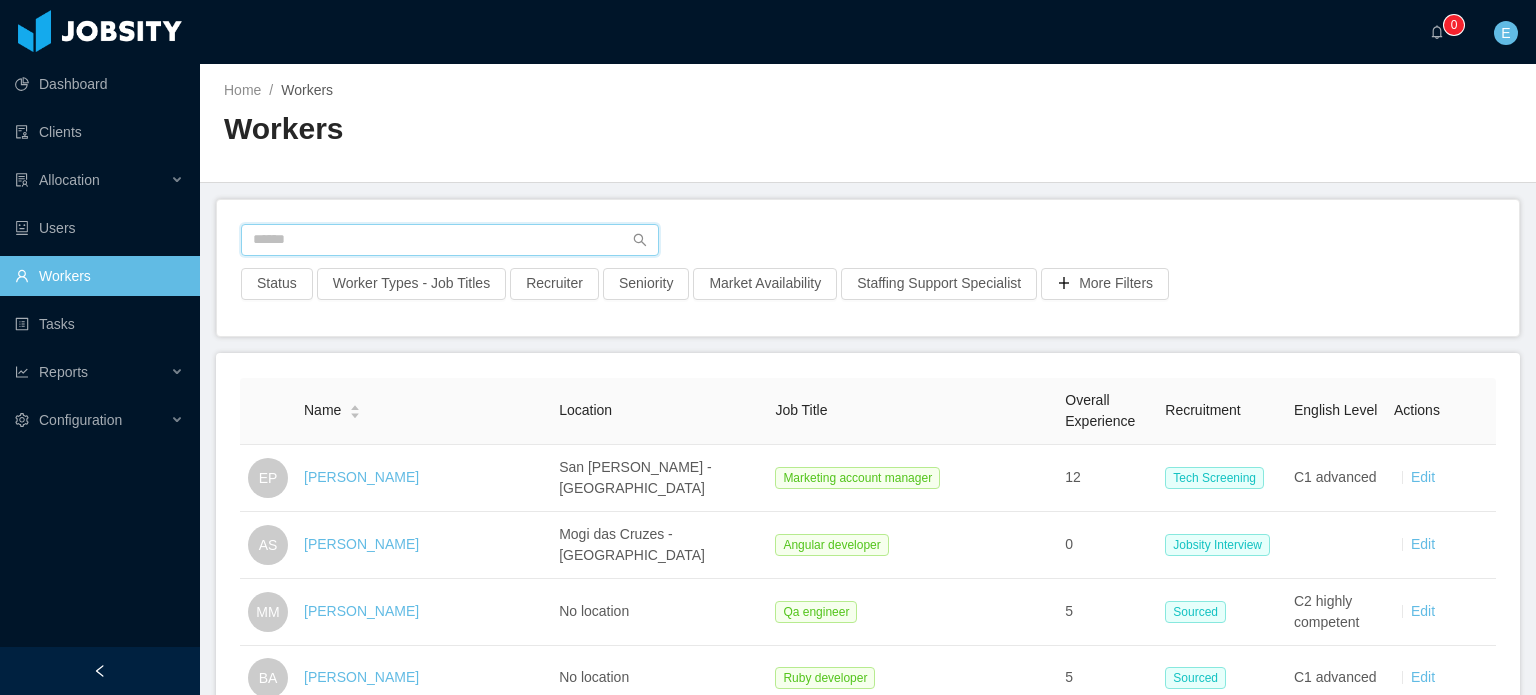 click at bounding box center [450, 240] 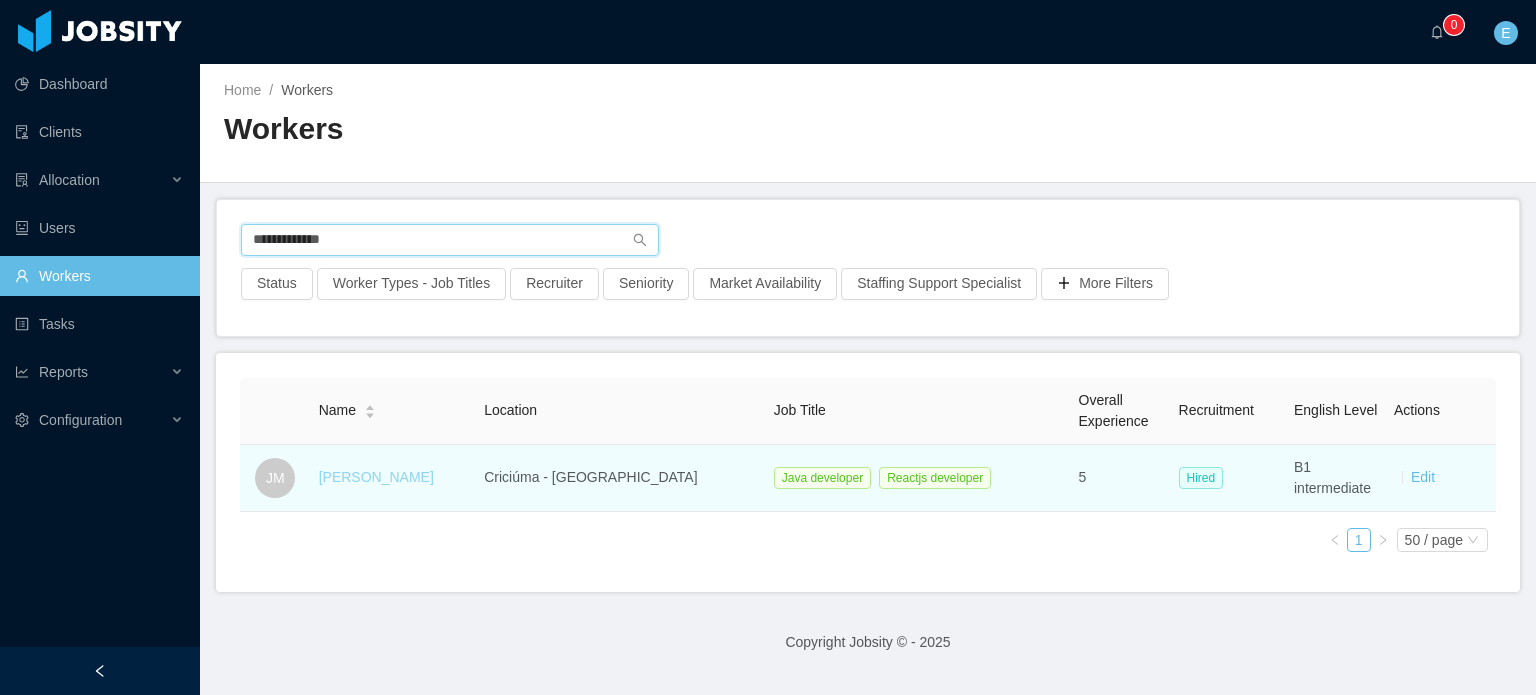 type on "**********" 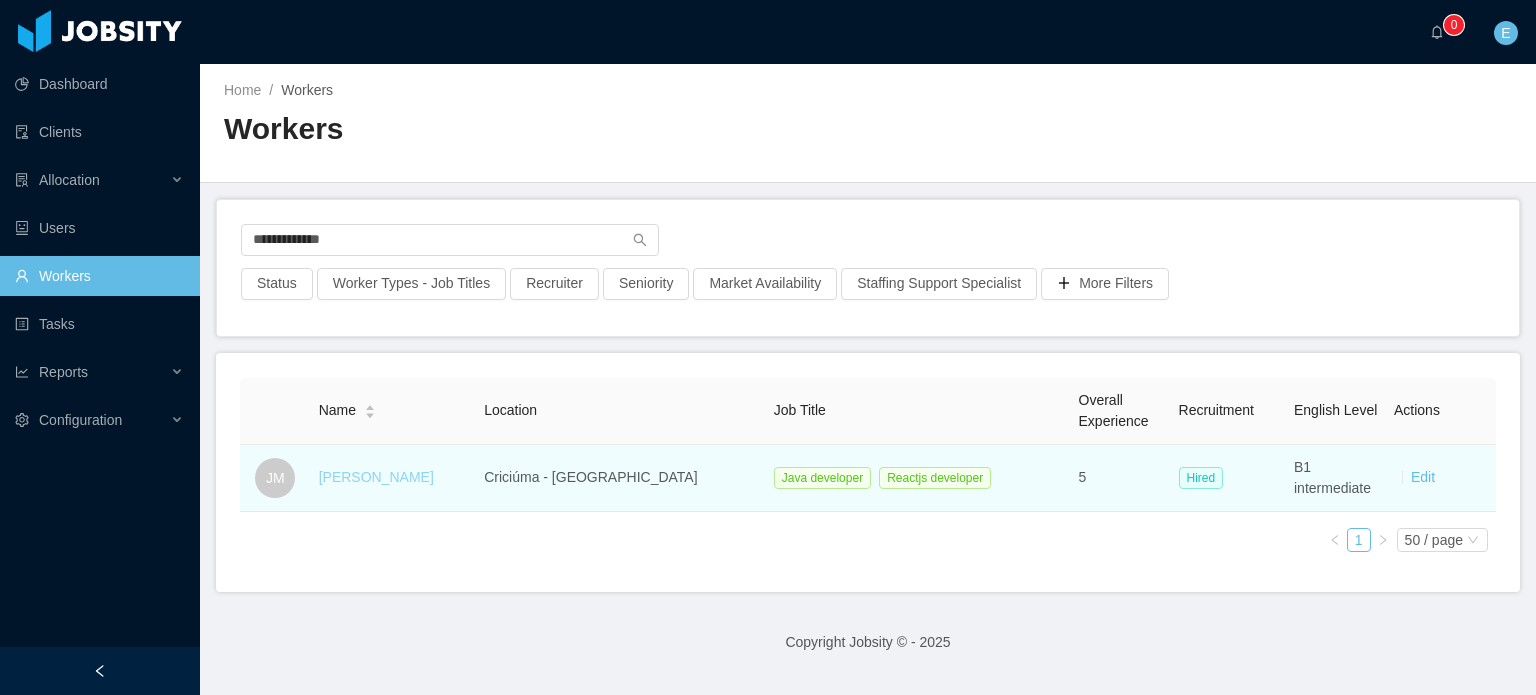 click on "José Marciano" at bounding box center [376, 477] 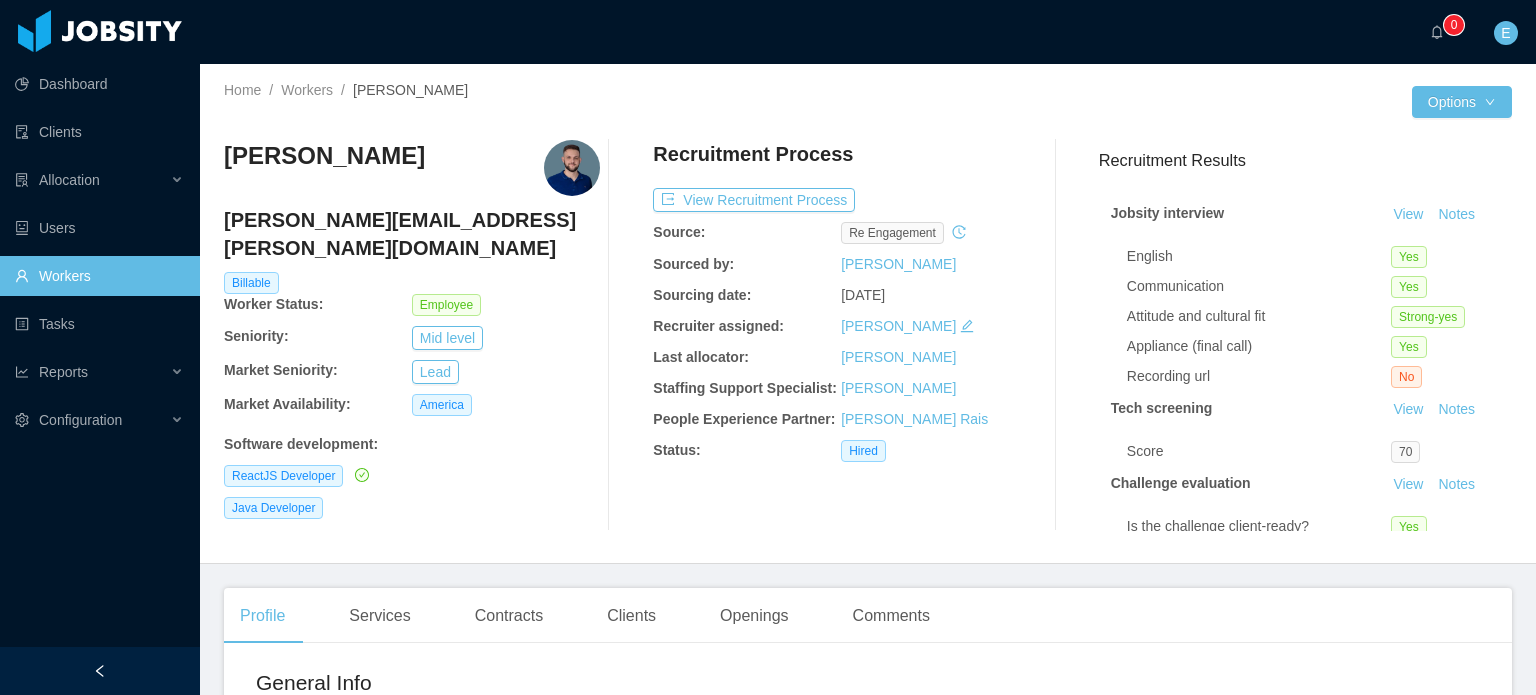 click on "Home / Workers / José Marciano /   Options José Marciano jose.marciano@jobsity.com  Billable  Worker Status: Employee Seniority: Mid level Market Seniority: Lead Market Availability: America Software development : ReactJS Developer Java Developer Recruitment Process View Recruitment Process  Source: re engagement Sourced by: Angela Barboza Sourcing date: Aug 12th, 2022 Recruiter assigned: Sabino Contreras   Last allocator: Merwin Ponce Staffing Support Specialist: Omar Nieves People Experience Partner: Leonardo Strazza Rais Status: Hired Recruitment Results Jobsity interview
View Notes English Yes Communication Yes Attitude and cultural fit Strong-yes Appliance (final call) Yes Recording url No Tech screening
View Notes Score 70 Challenge evaluation
View Notes Is the challenge client-ready? Yes Would you hire this candidate? Yes Seniority suggested Mid level Approval
View Notes Approved Yes Profile Services Contracts Clients City:" at bounding box center (868, 379) 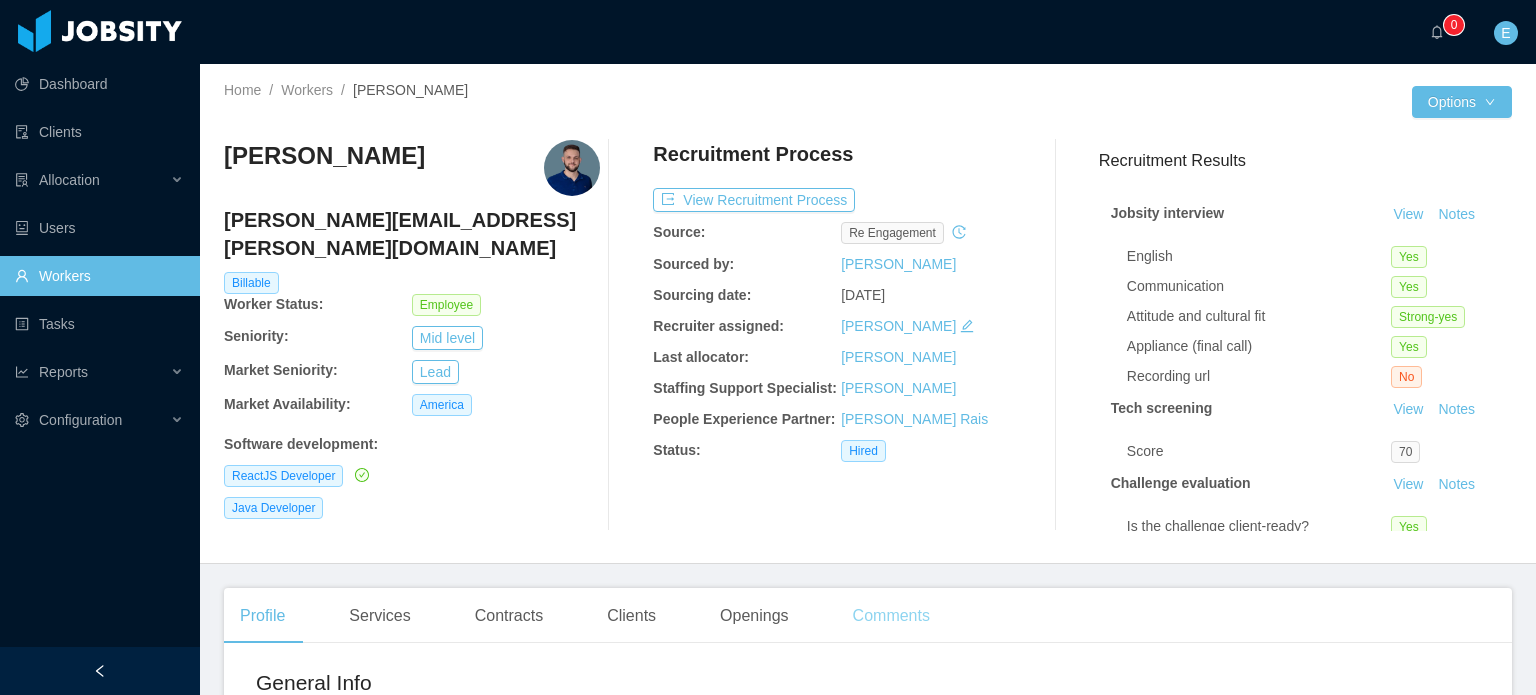 click on "Comments" at bounding box center [891, 616] 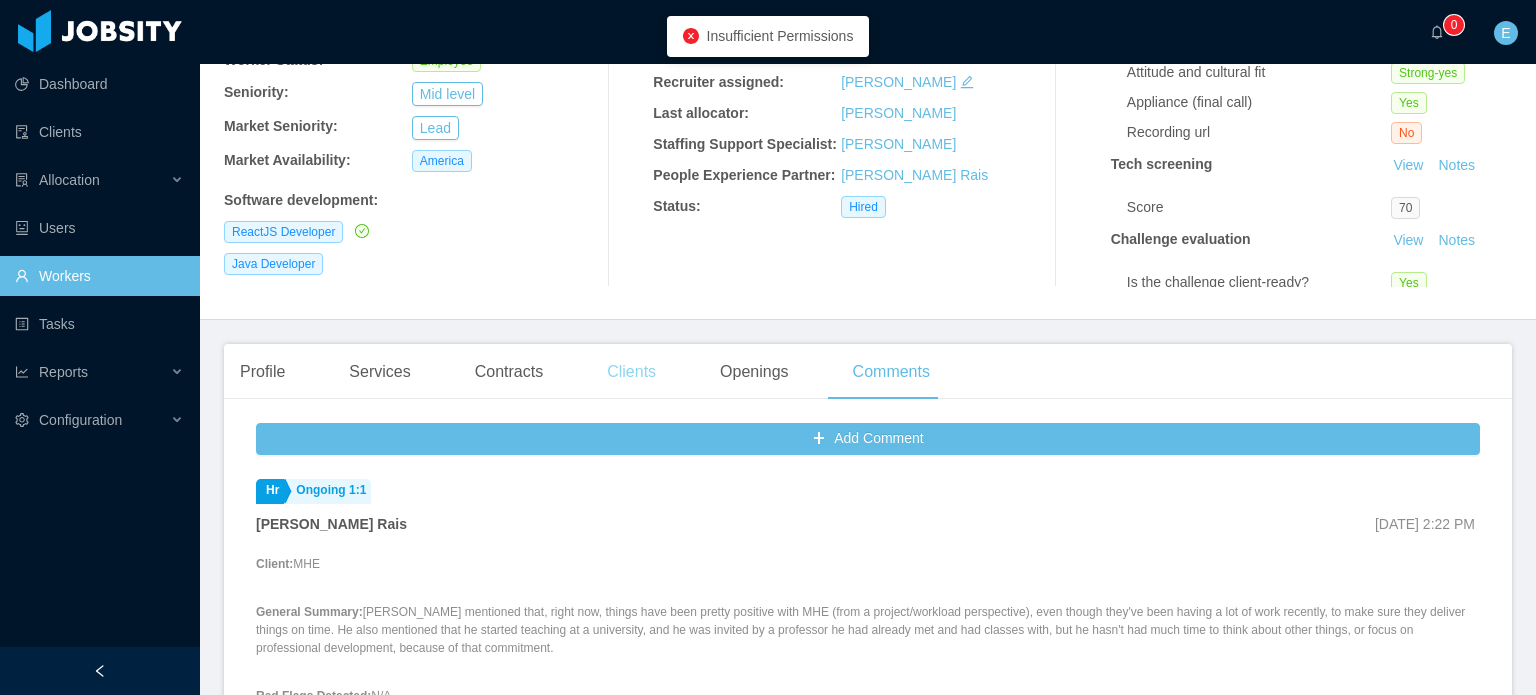 click on "Clients" at bounding box center (631, 372) 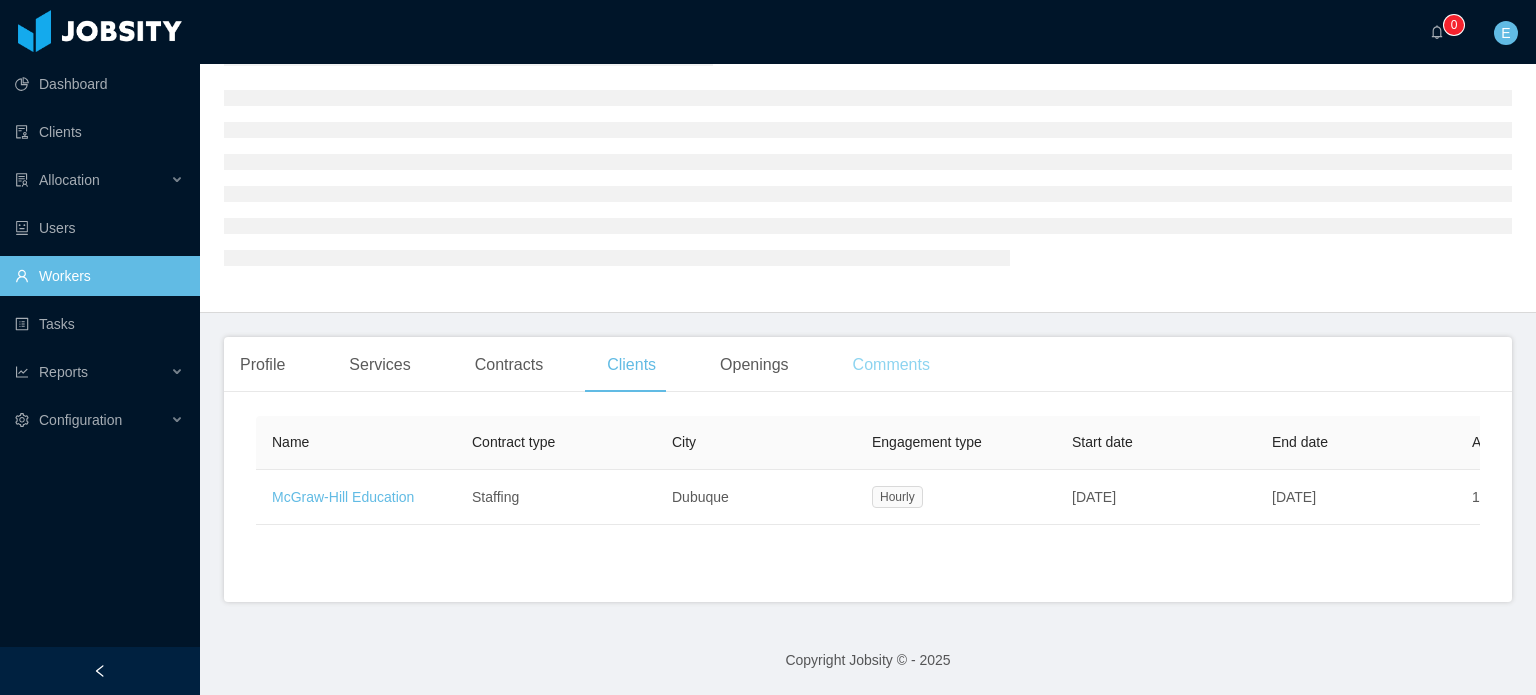 click on "Comments" at bounding box center (891, 365) 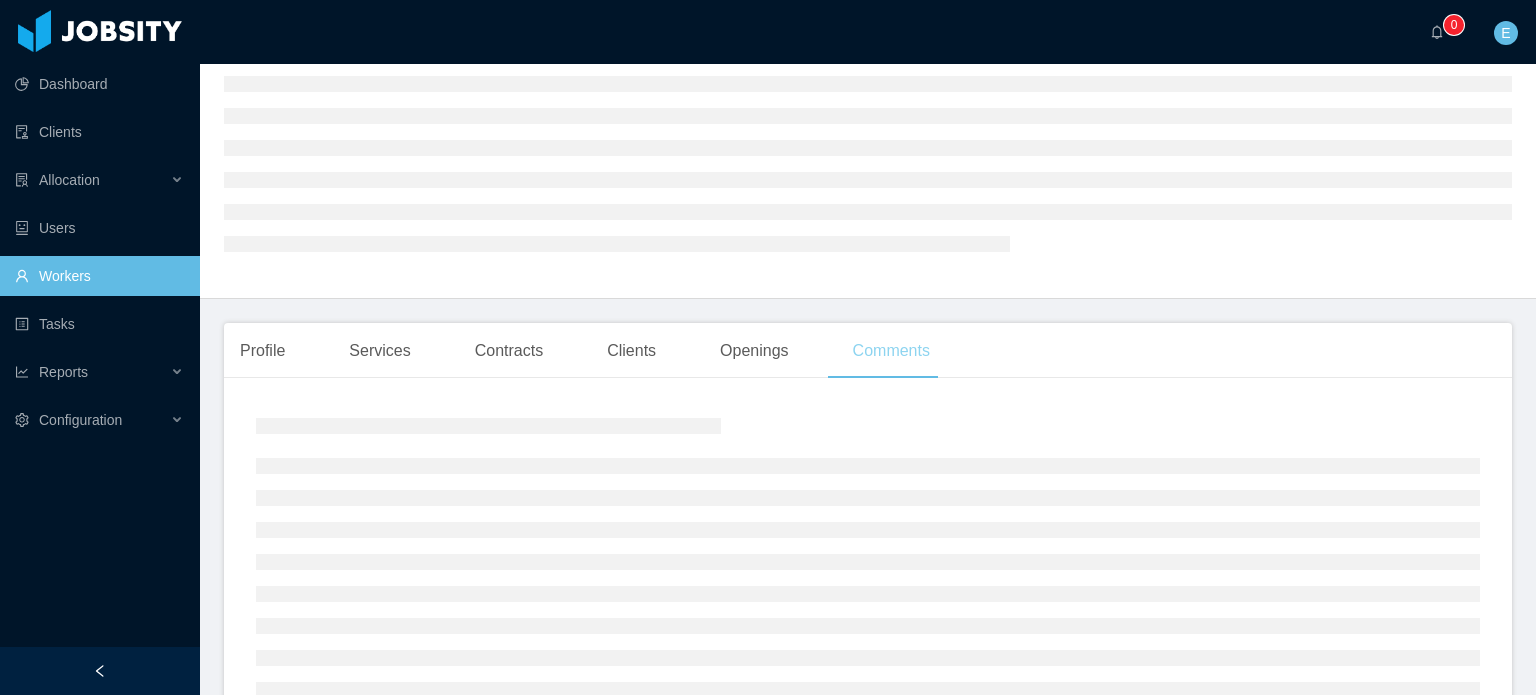 scroll, scrollTop: 244, scrollLeft: 0, axis: vertical 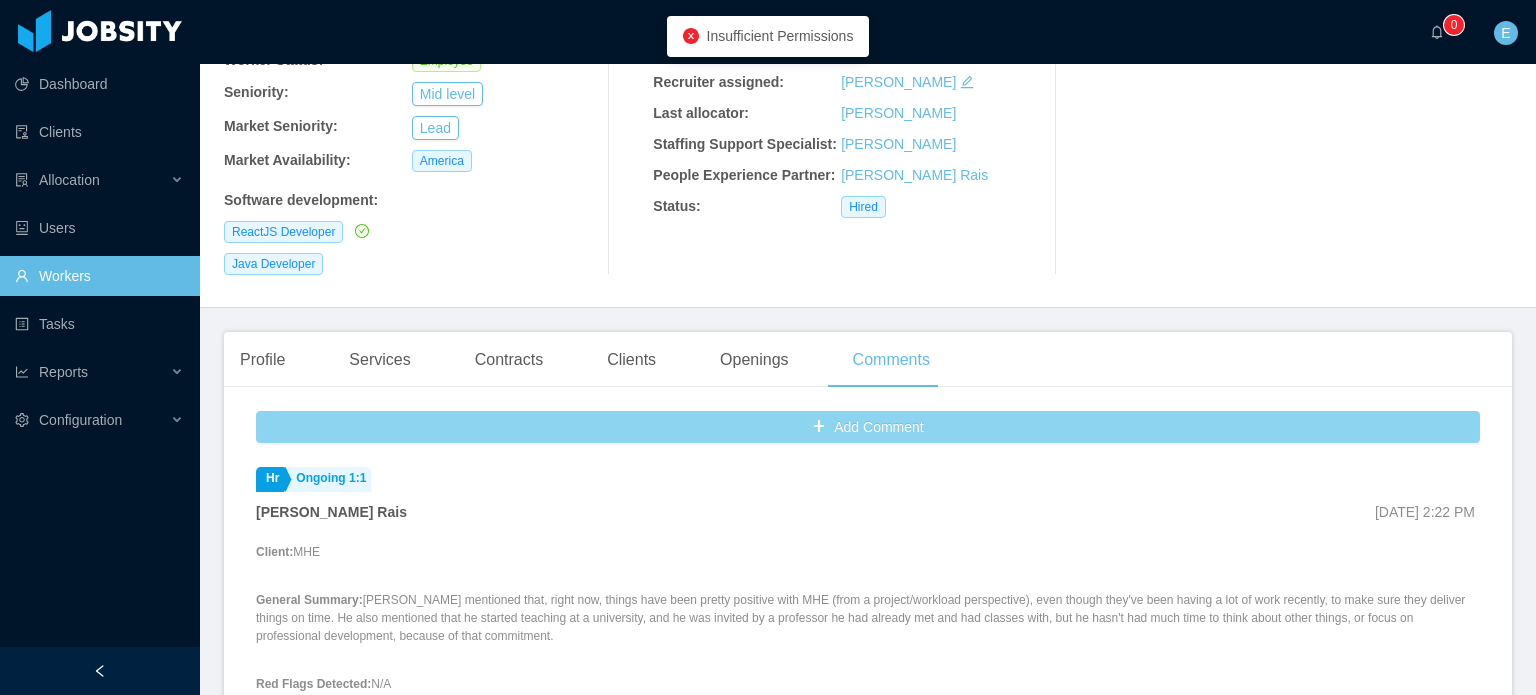 click on "Add Comment" at bounding box center [868, 427] 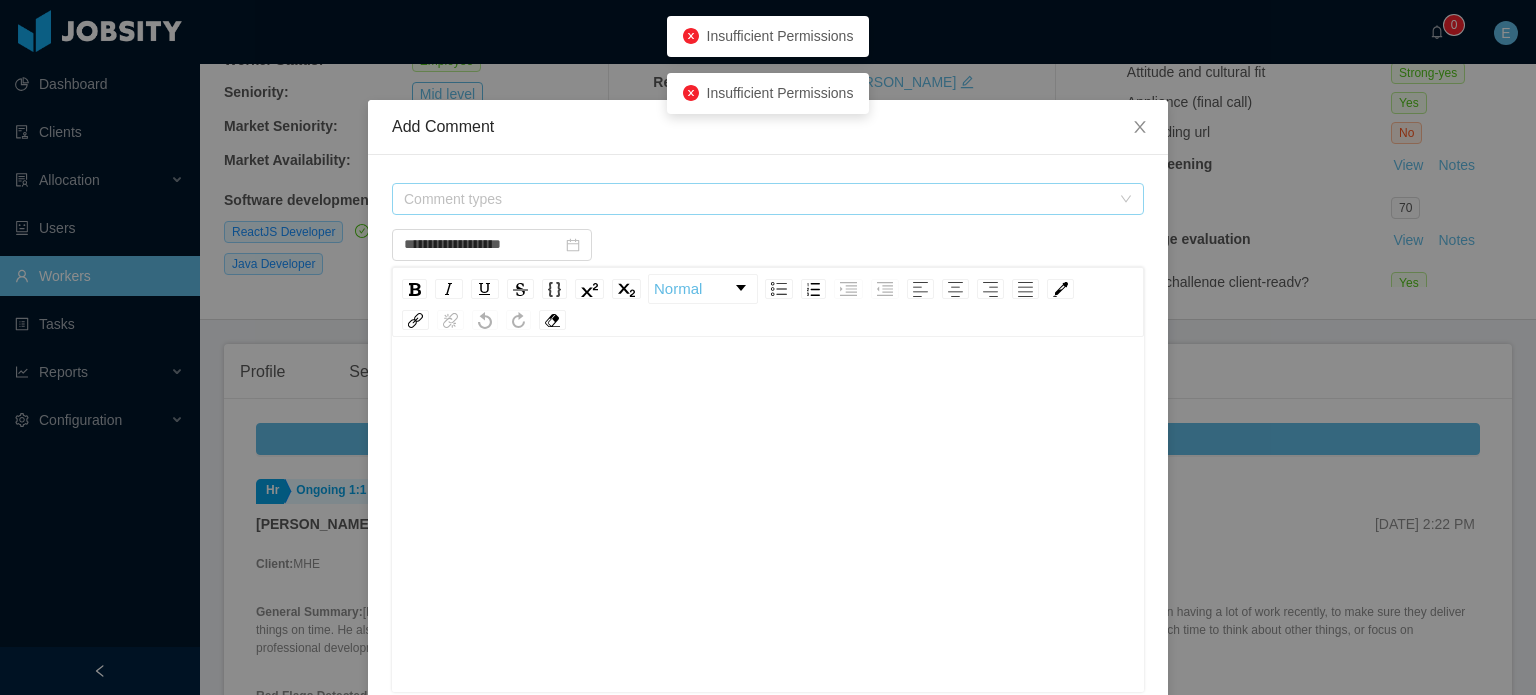 click on "Comment types" at bounding box center (757, 199) 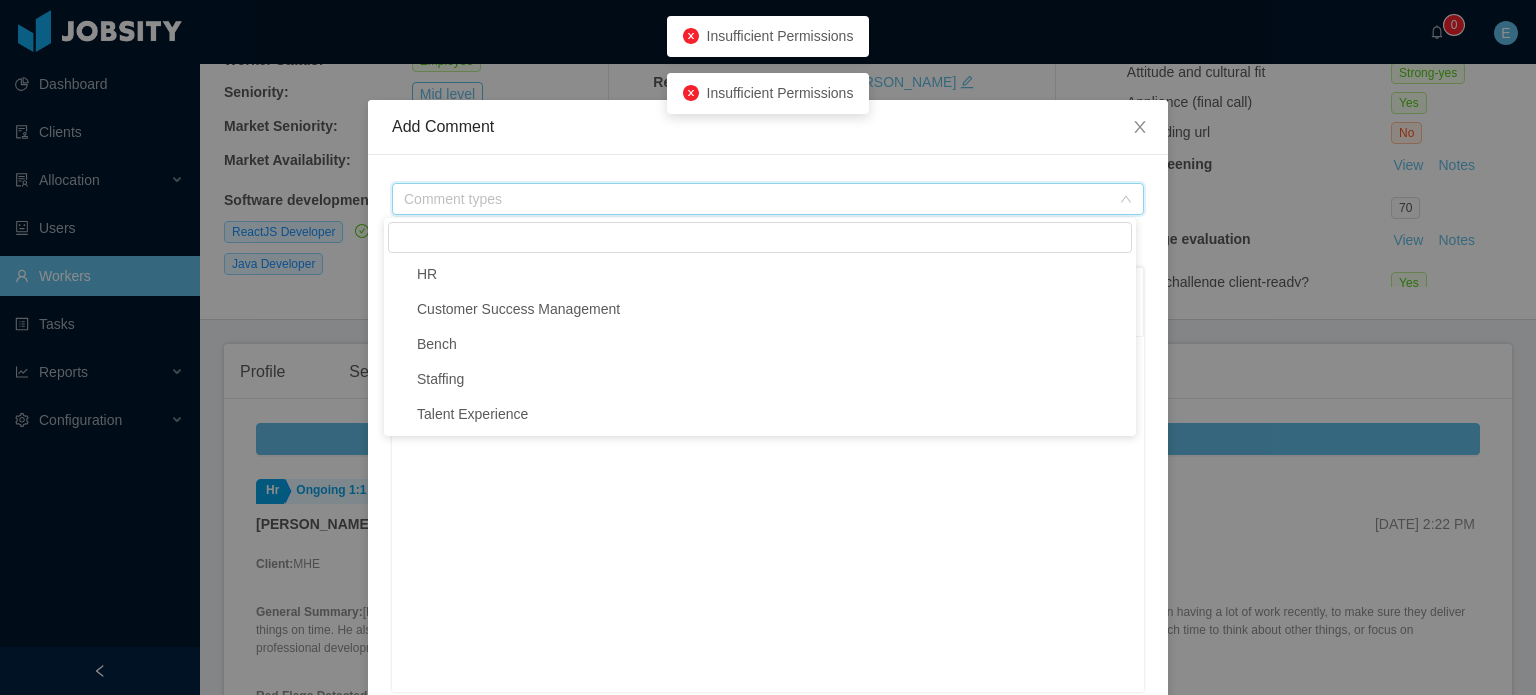 click at bounding box center [400, 415] 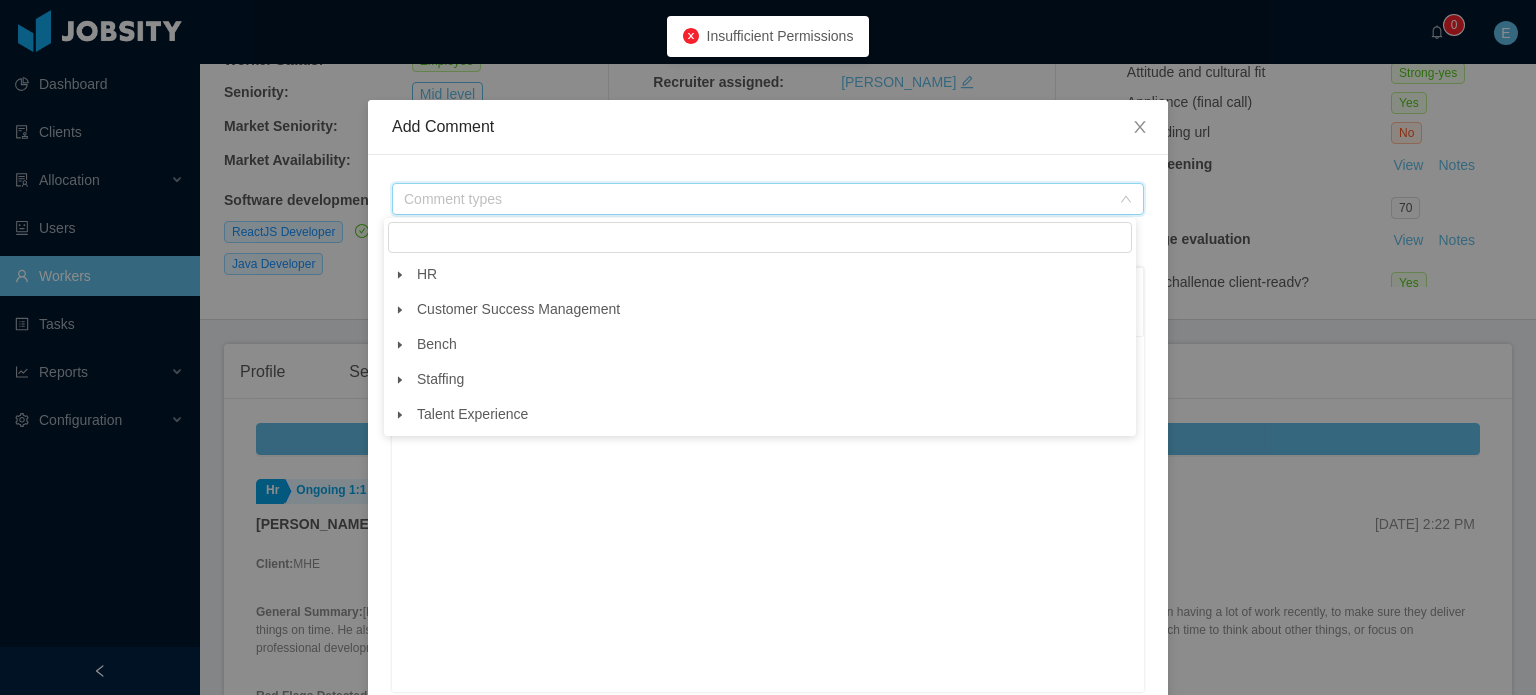 click 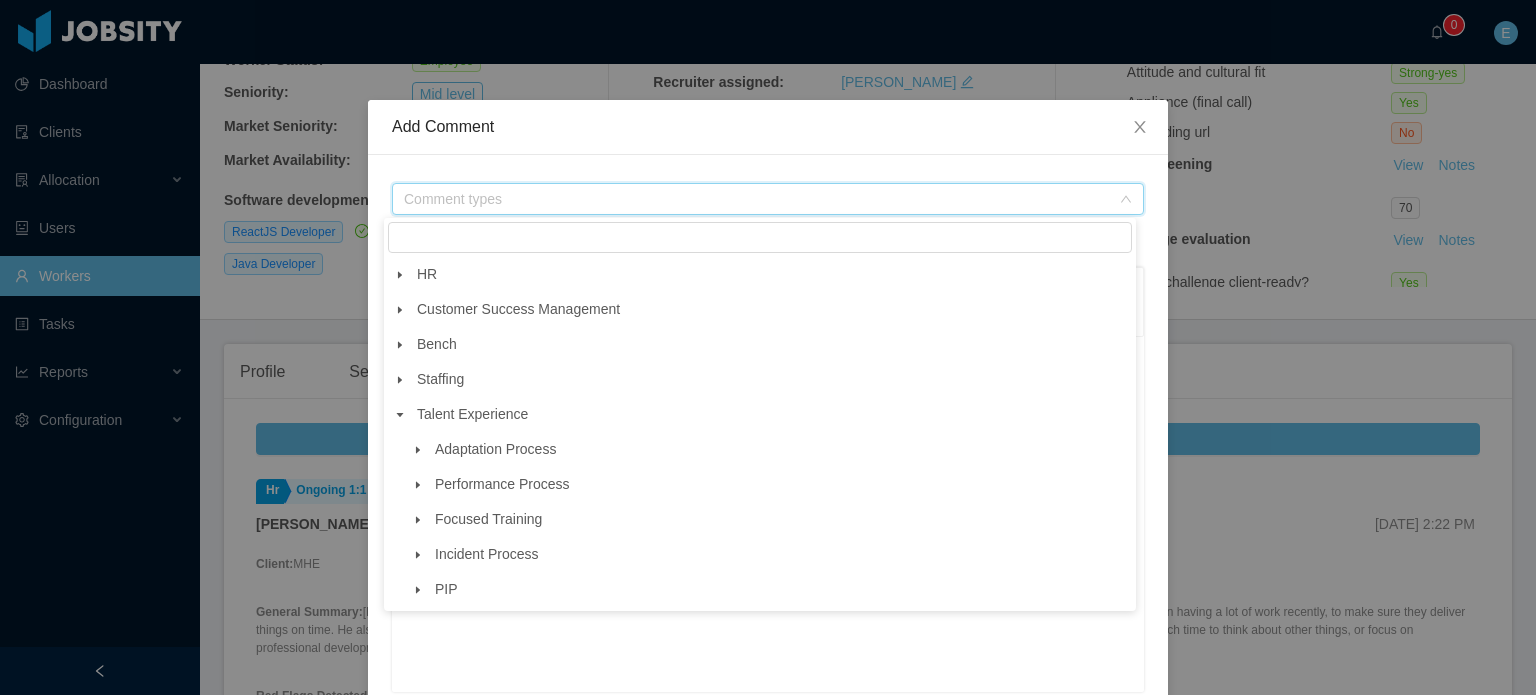 click 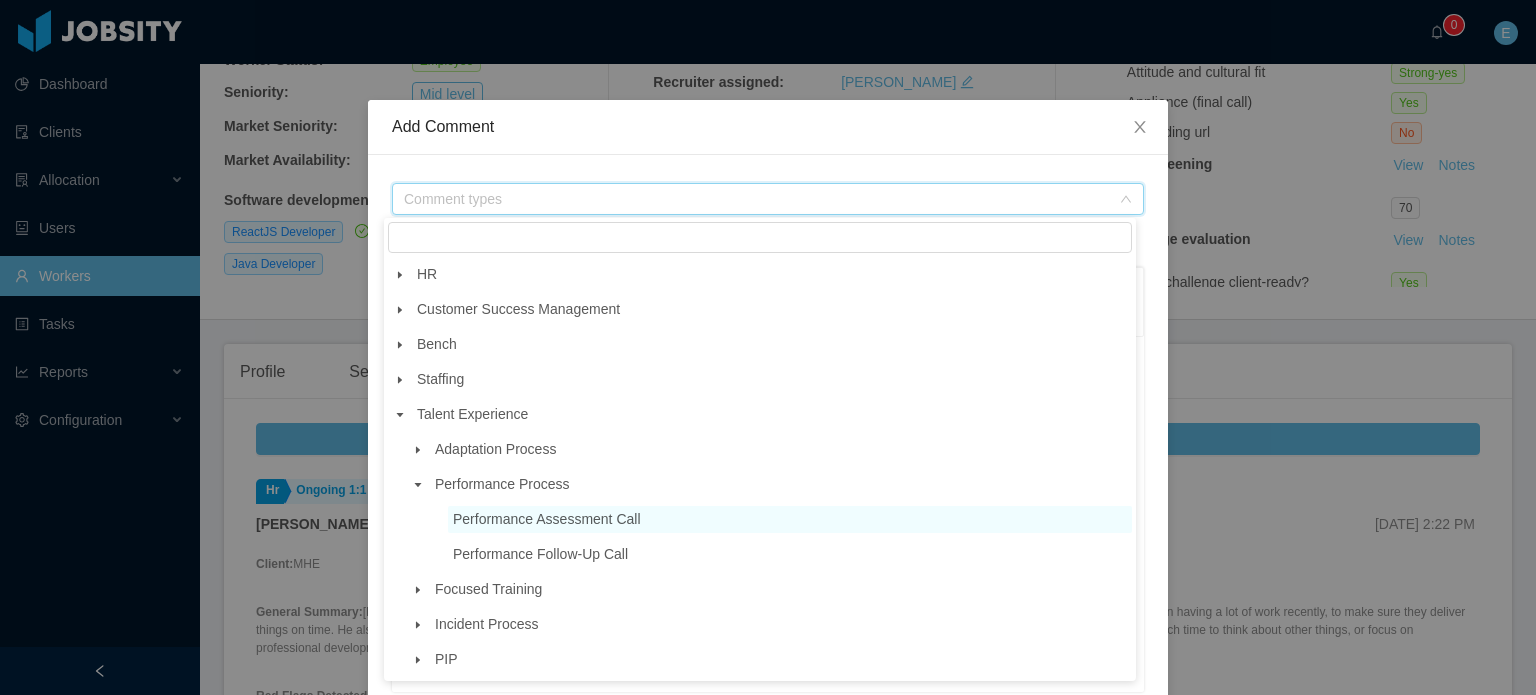 click on "Performance Assessment Call" at bounding box center (547, 519) 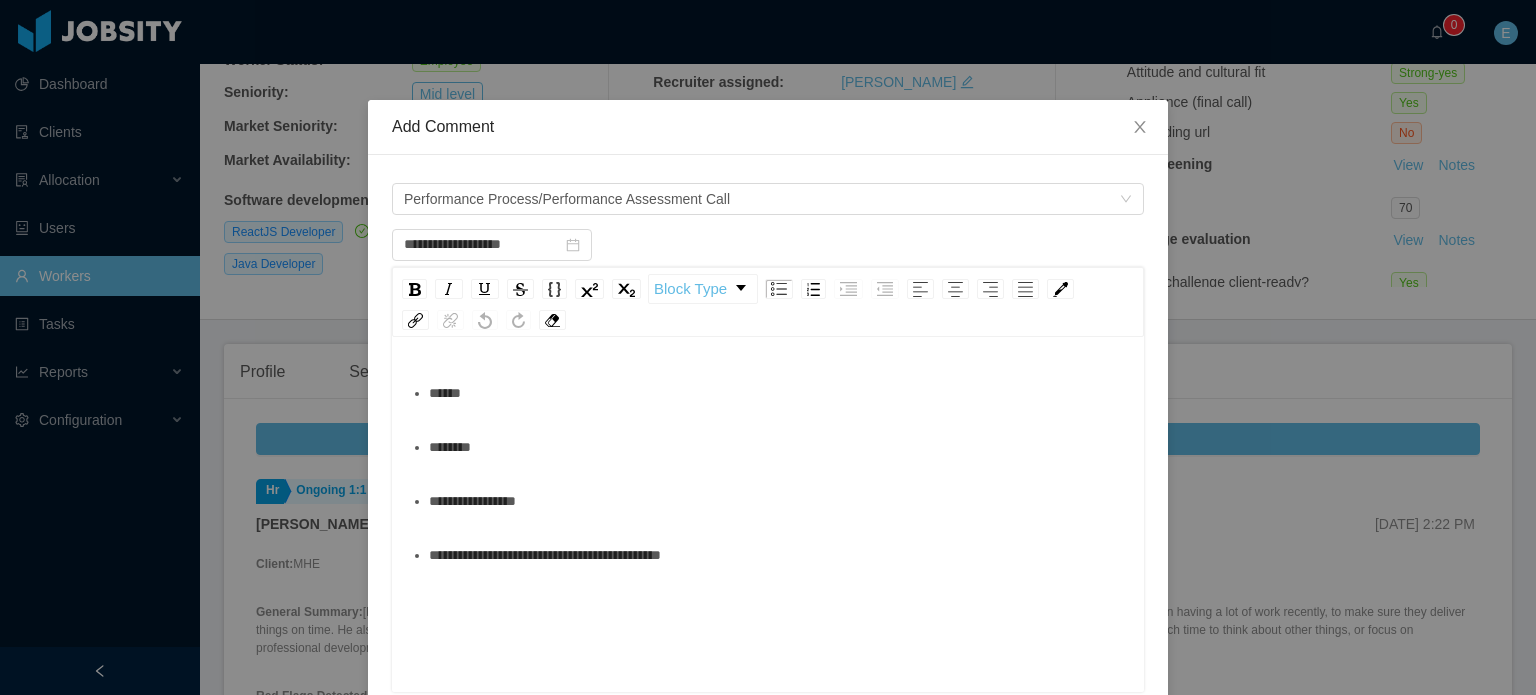 click on "********" at bounding box center (779, 447) 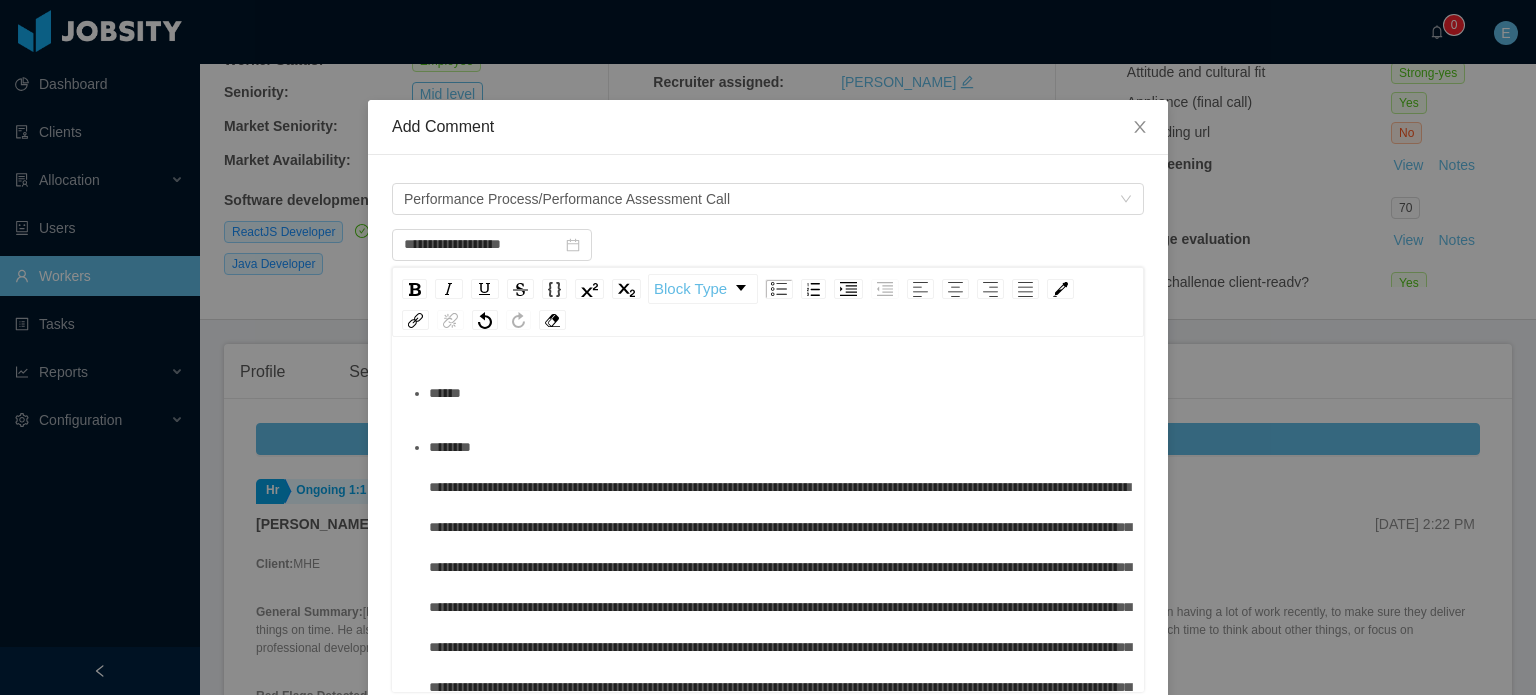 type on "**********" 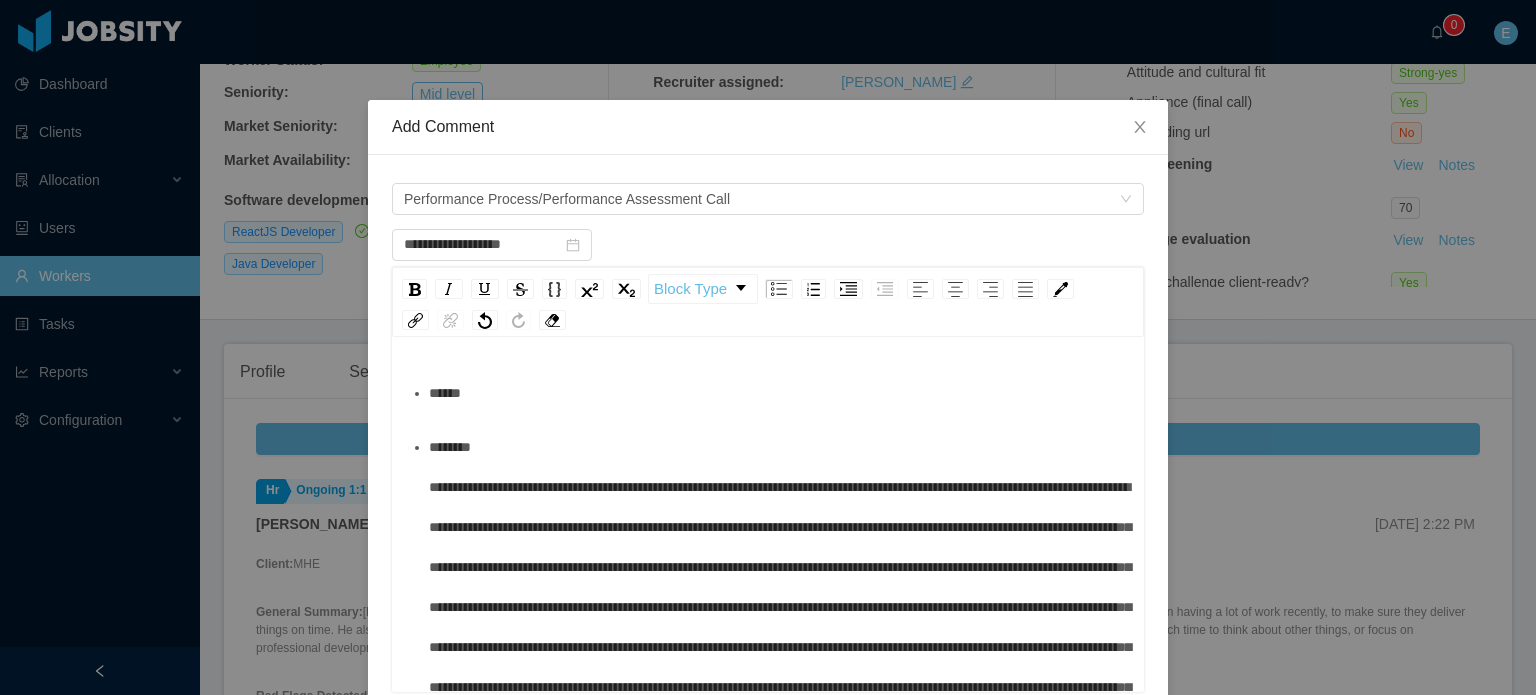 click on "******" at bounding box center (779, 393) 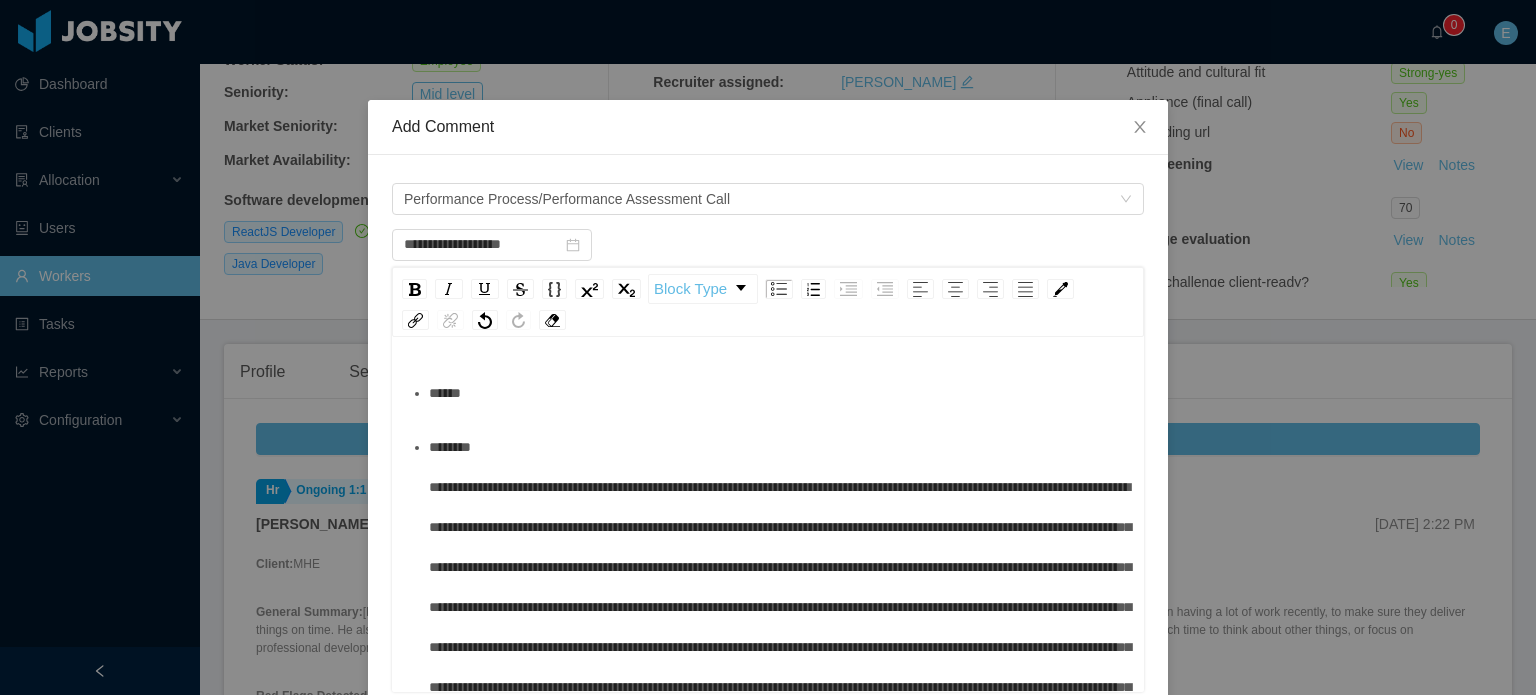 type 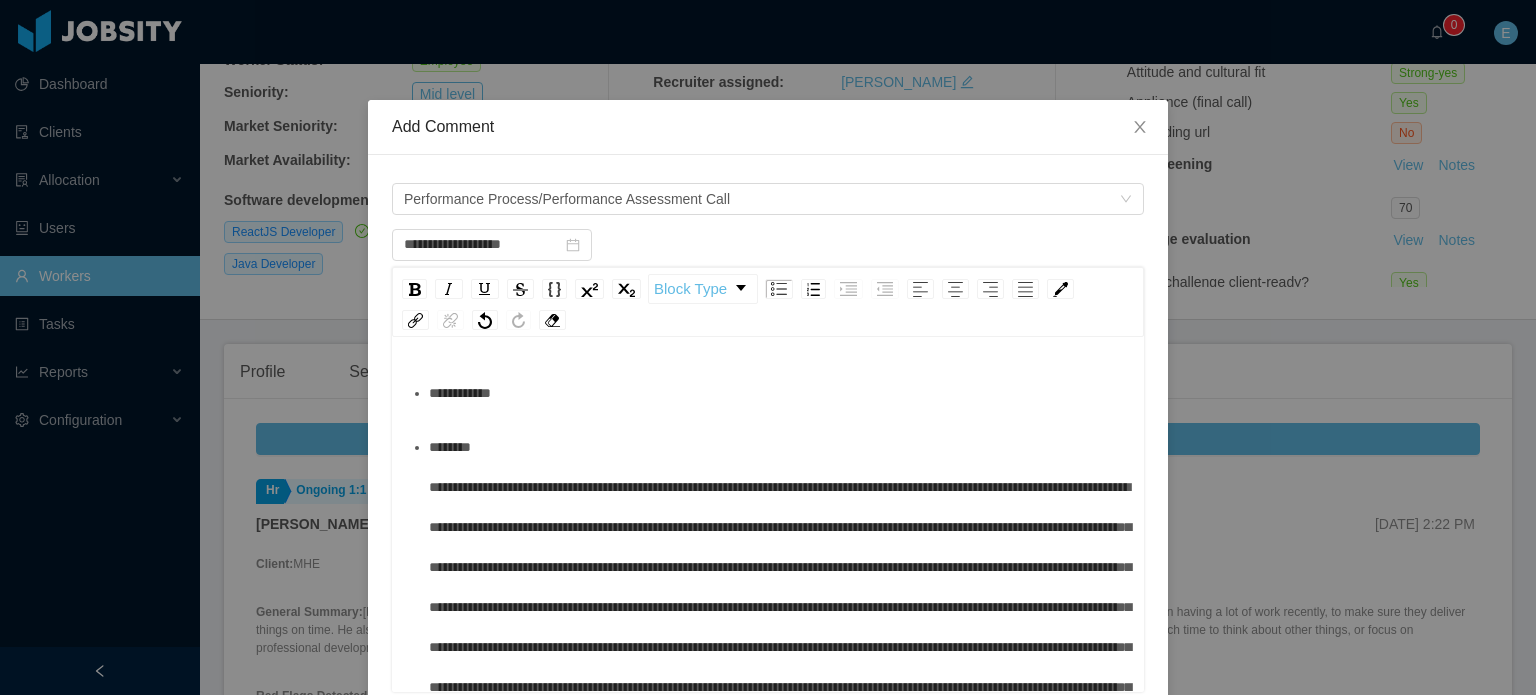 scroll, scrollTop: 284, scrollLeft: 0, axis: vertical 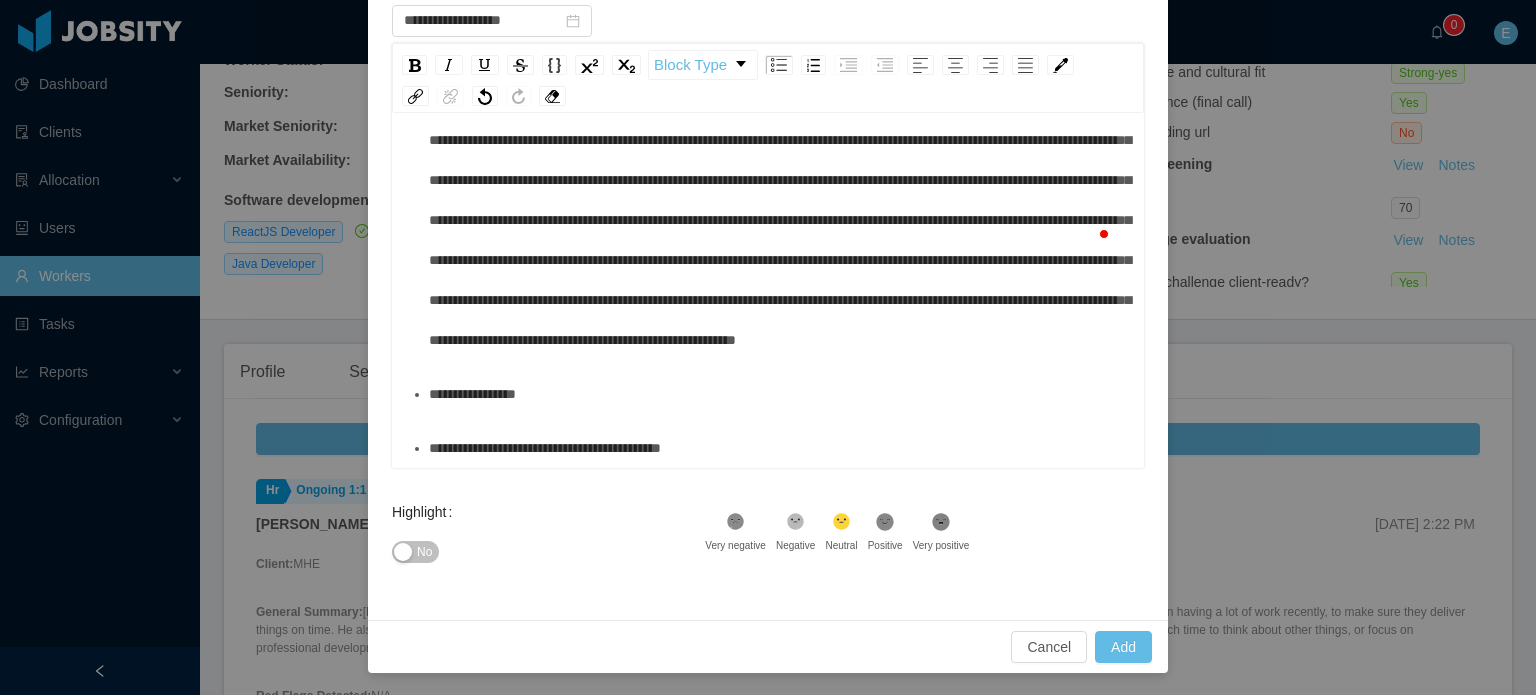 click on "**********" at bounding box center (779, 394) 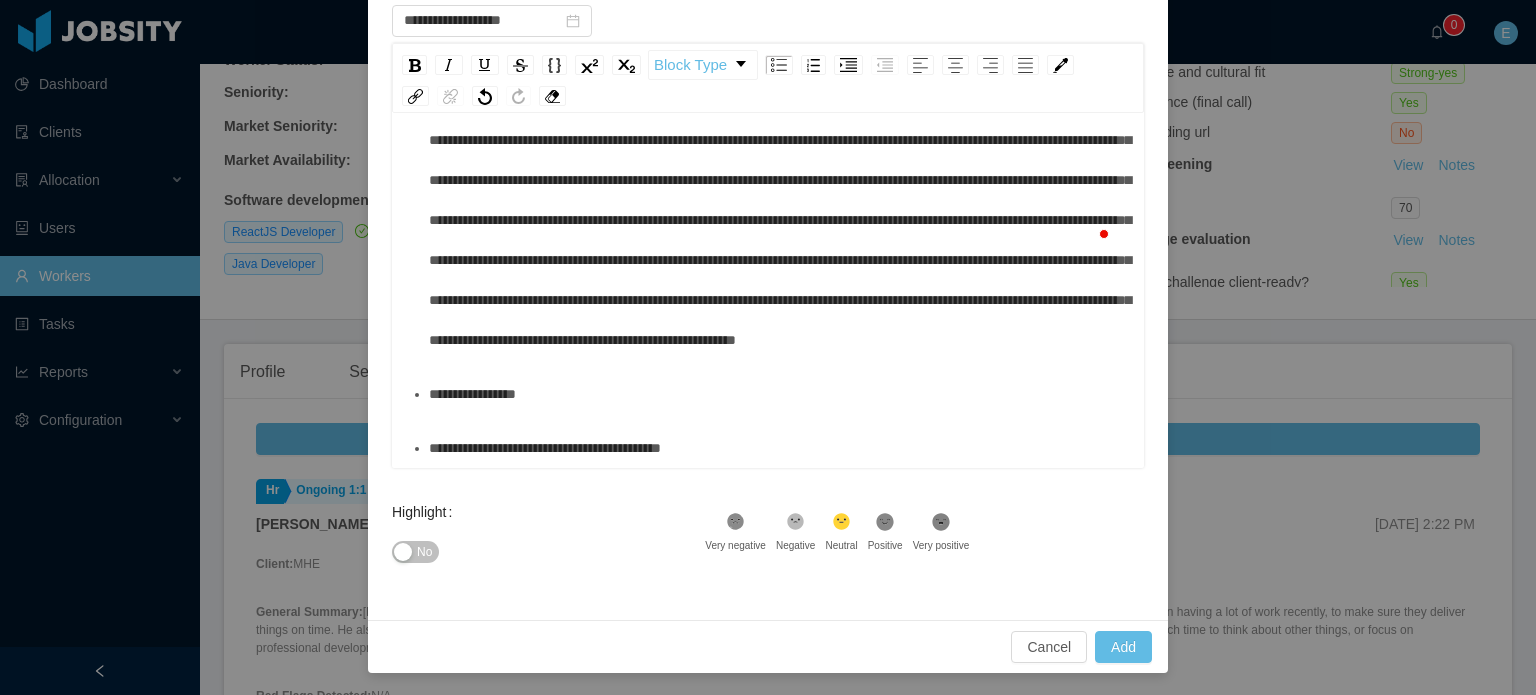 click on "**********" at bounding box center (779, 448) 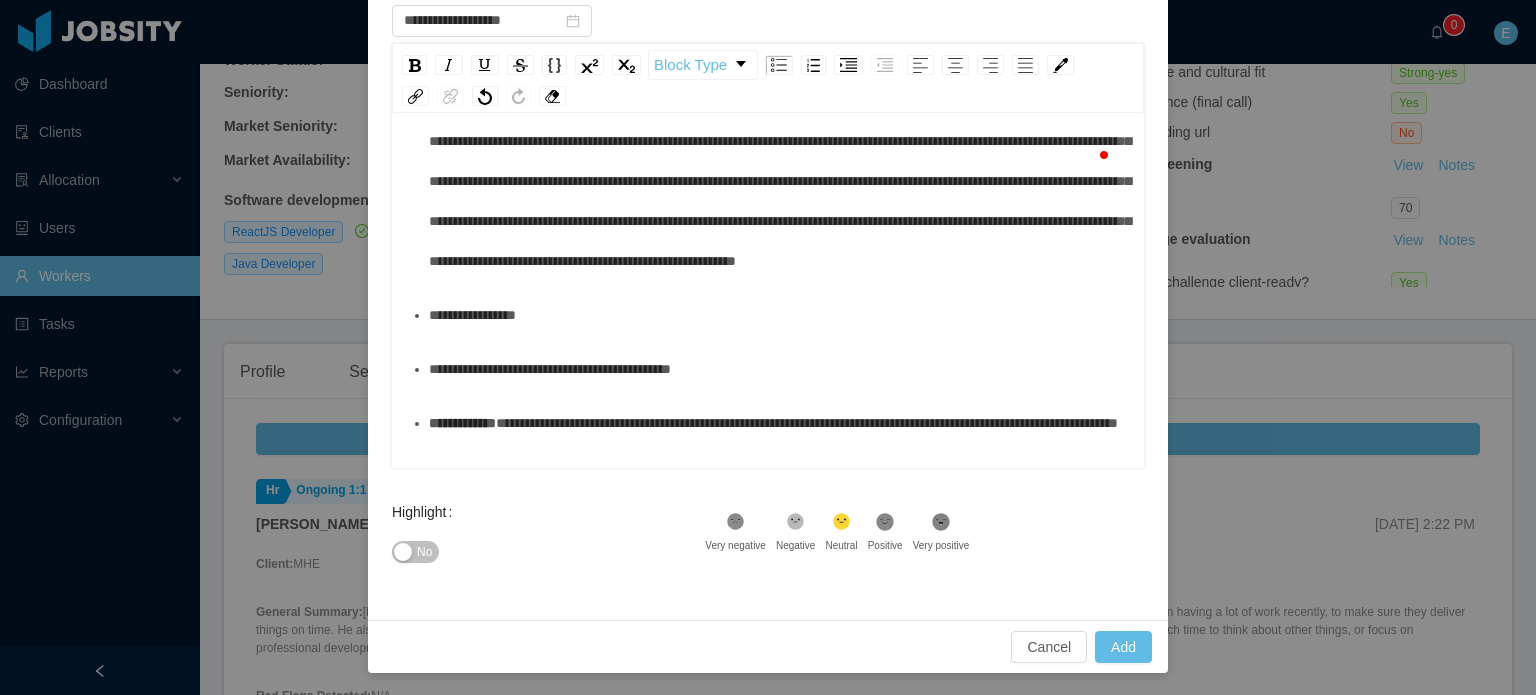 scroll, scrollTop: 363, scrollLeft: 0, axis: vertical 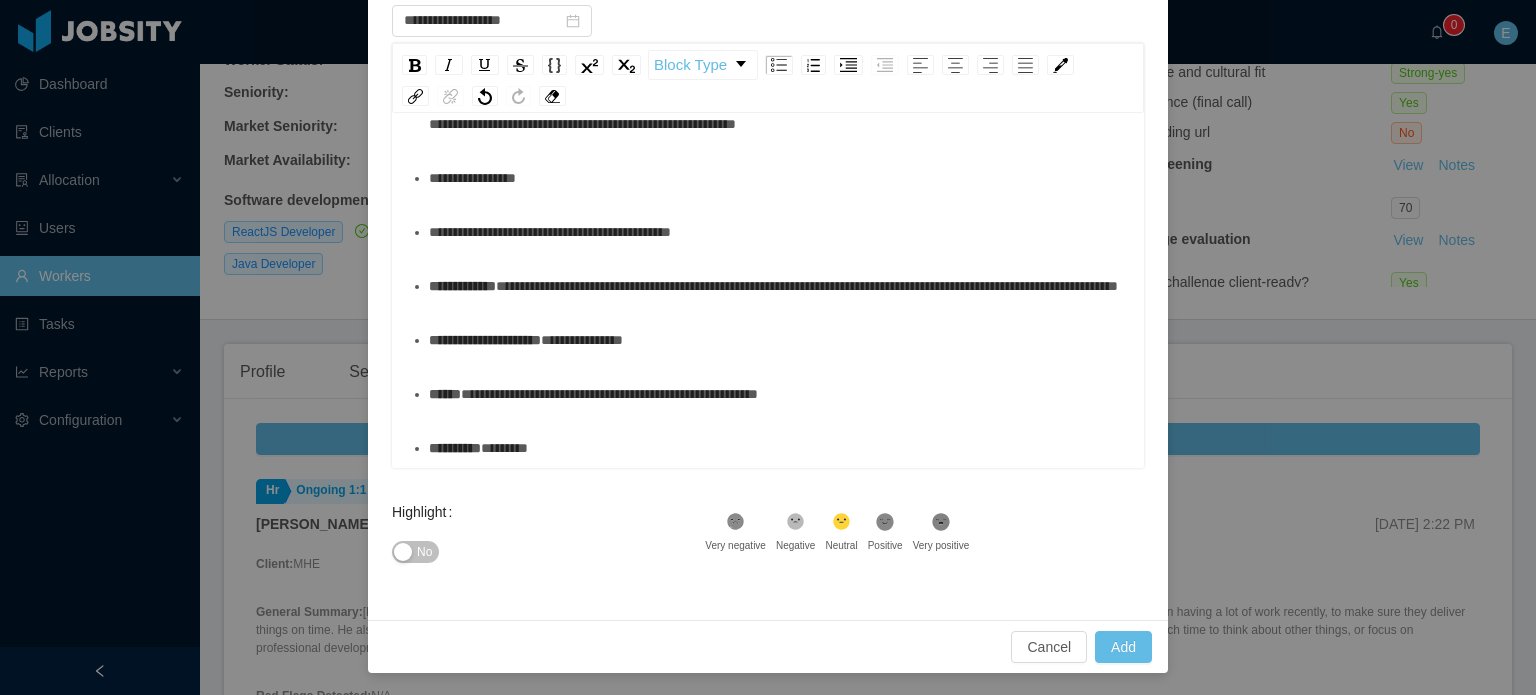 click on "**********" at bounding box center (462, 286) 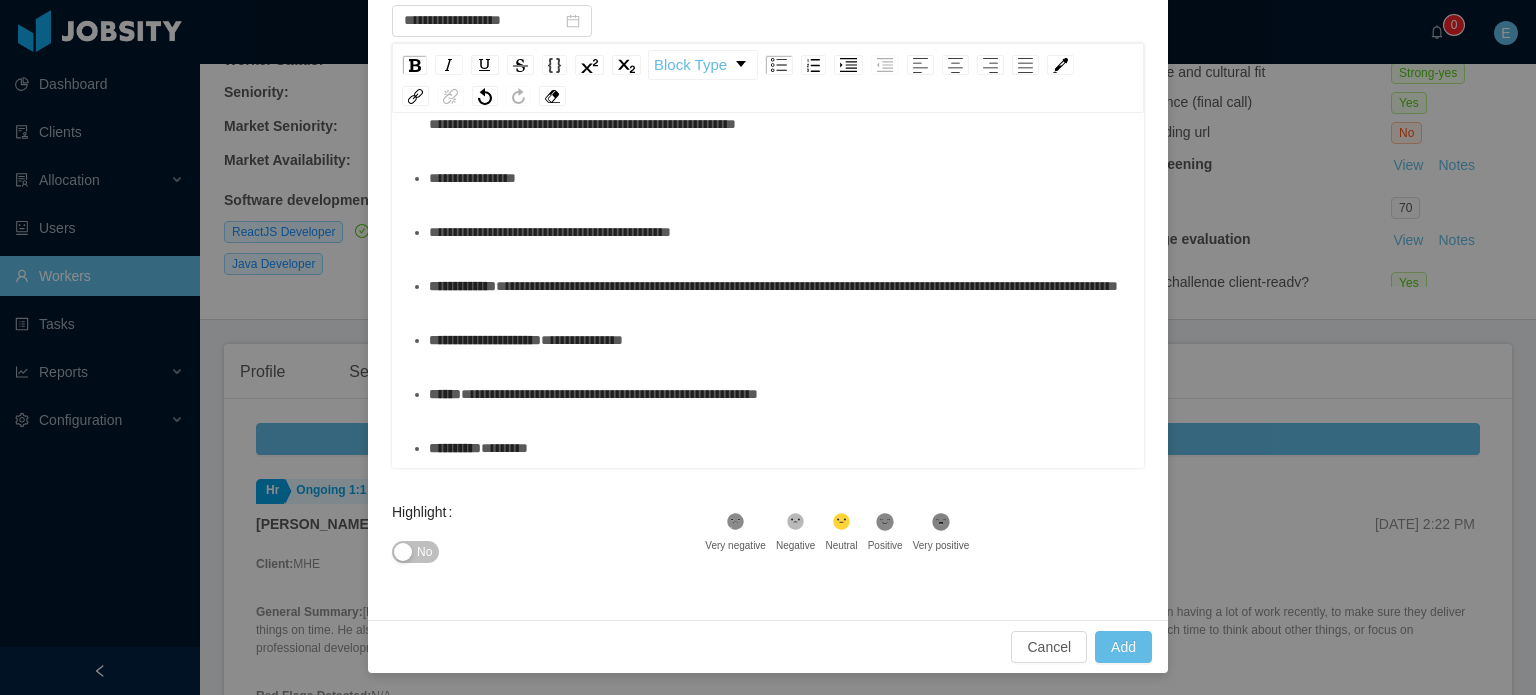 scroll, scrollTop: 564, scrollLeft: 0, axis: vertical 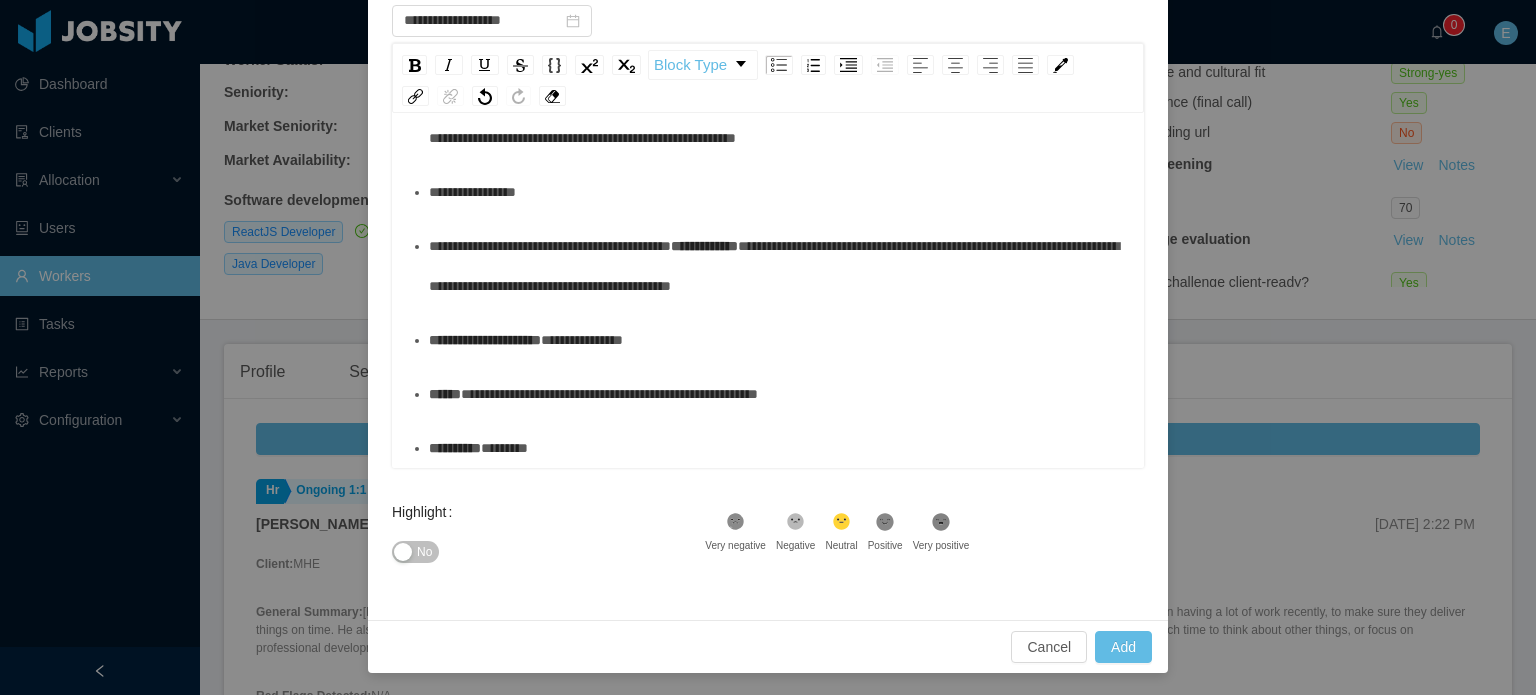 click on "**********" at bounding box center (768, 86) 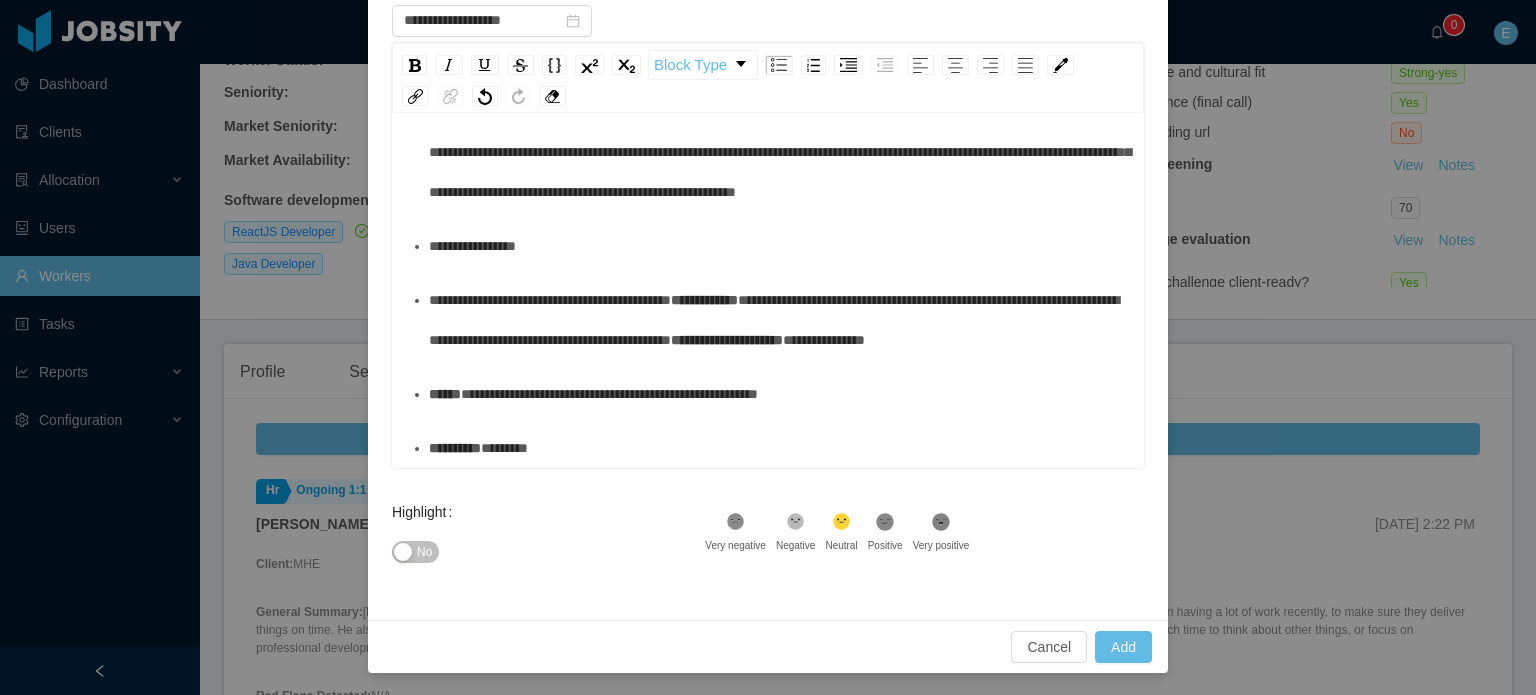 scroll, scrollTop: 510, scrollLeft: 0, axis: vertical 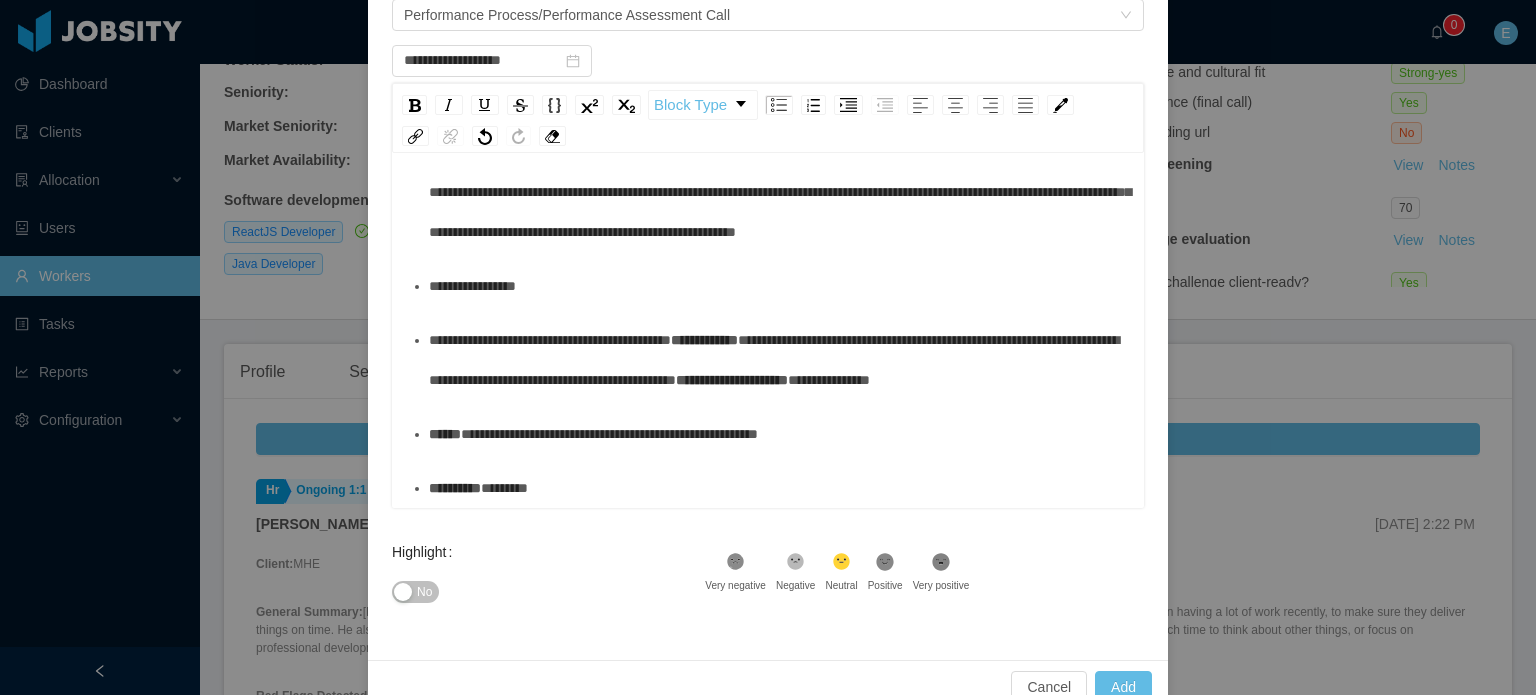 drag, startPoint x: 420, startPoint y: 433, endPoint x: 425, endPoint y: 443, distance: 11.18034 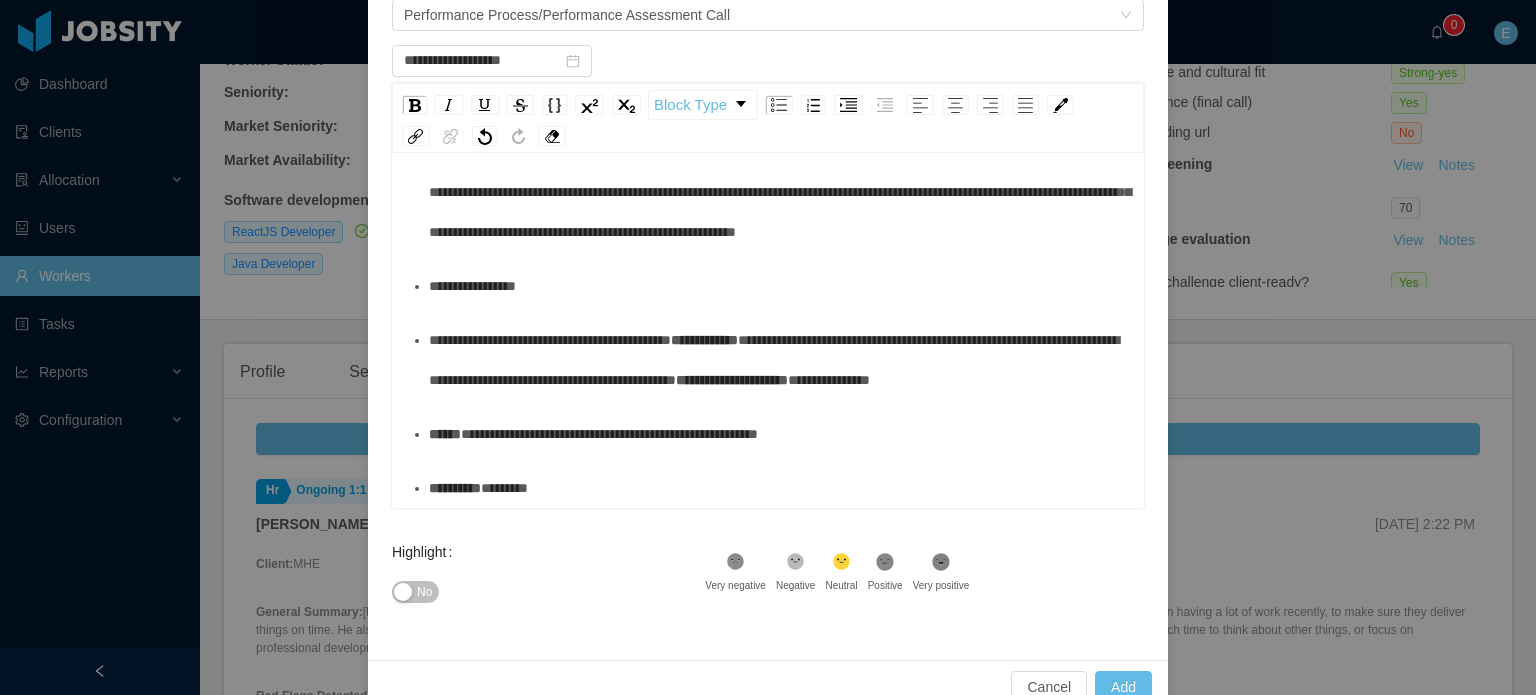 scroll, scrollTop: 536, scrollLeft: 0, axis: vertical 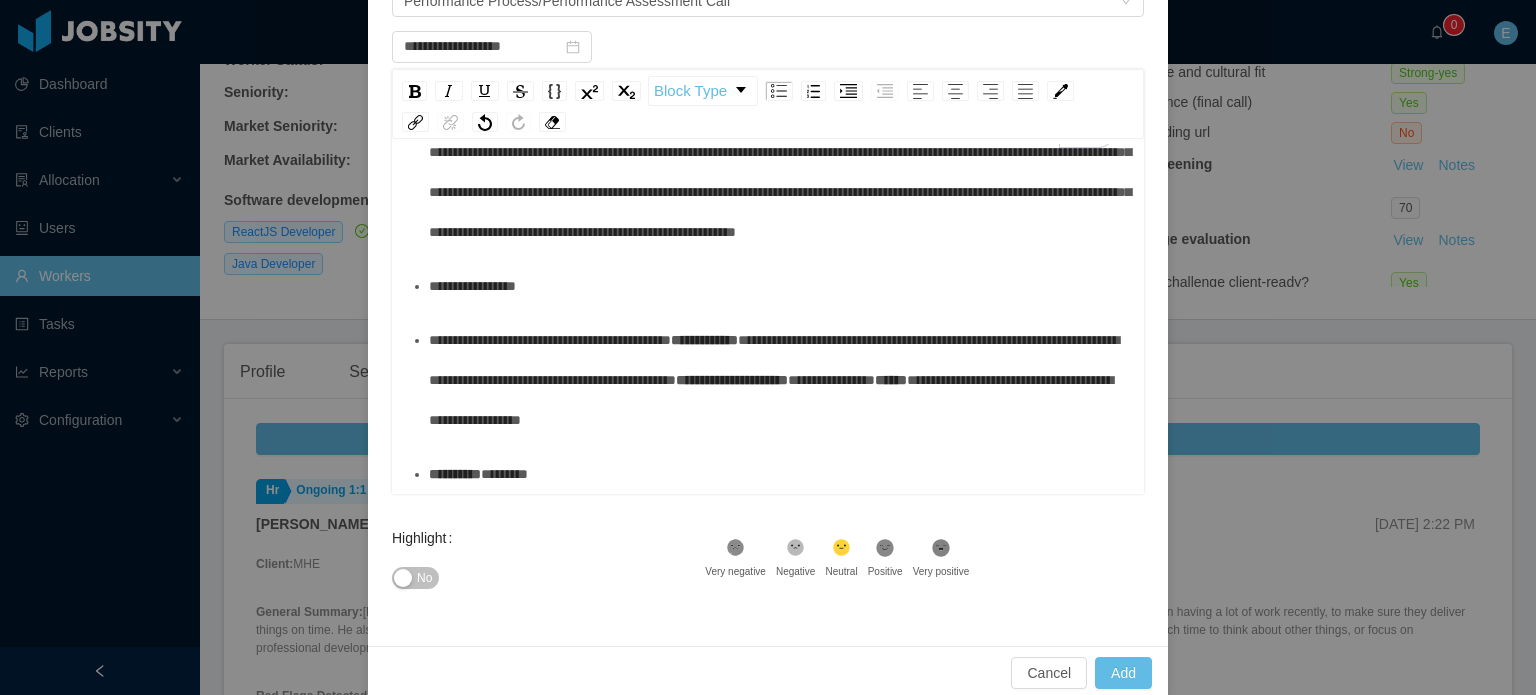 click on "**********" at bounding box center [455, 474] 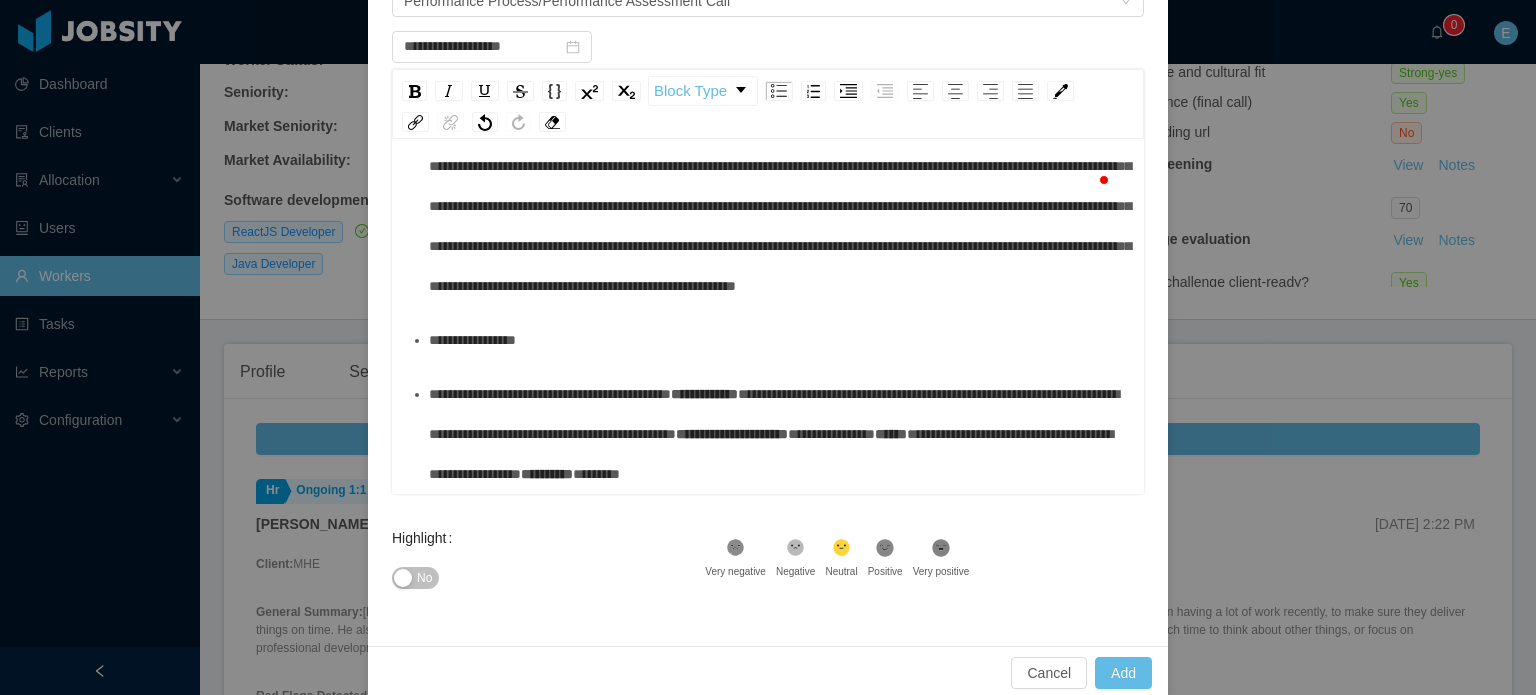 scroll, scrollTop: 482, scrollLeft: 0, axis: vertical 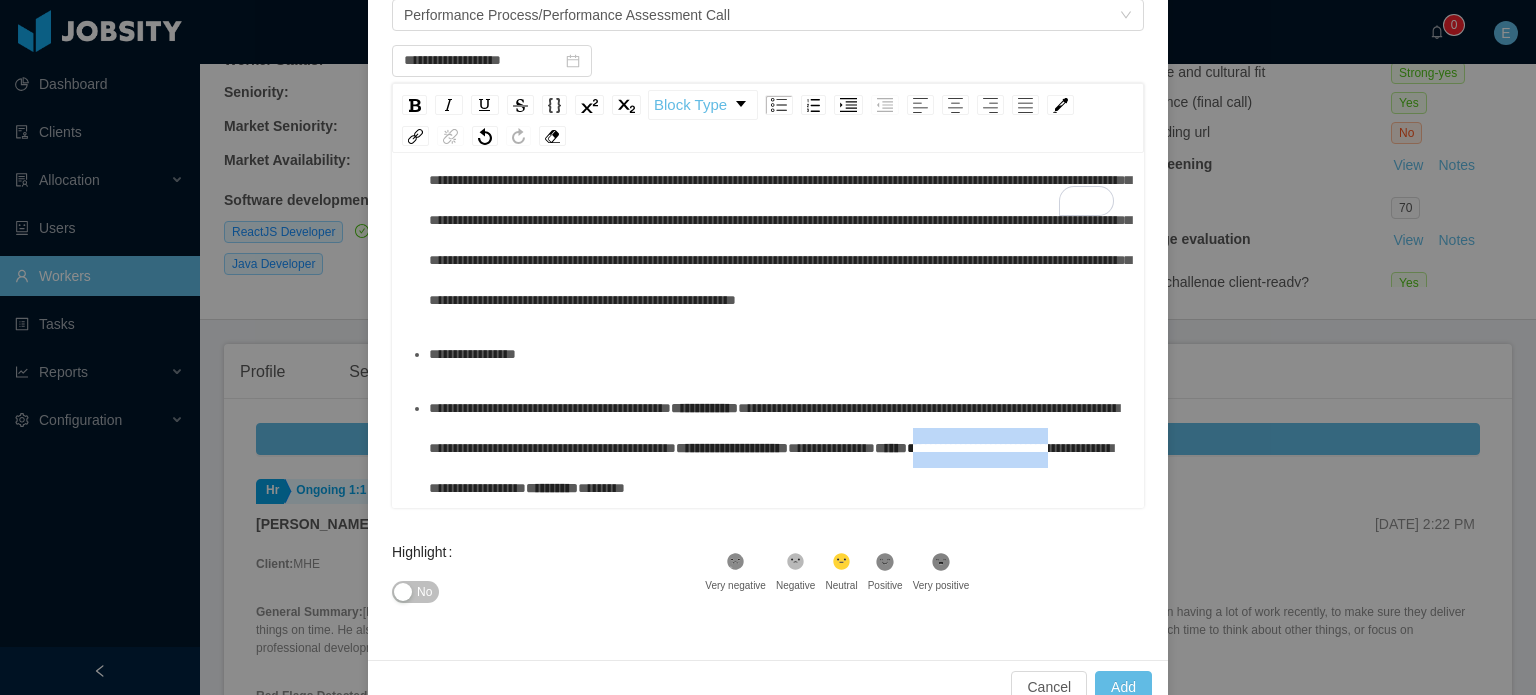 drag, startPoint x: 464, startPoint y: 447, endPoint x: 644, endPoint y: 452, distance: 180.06943 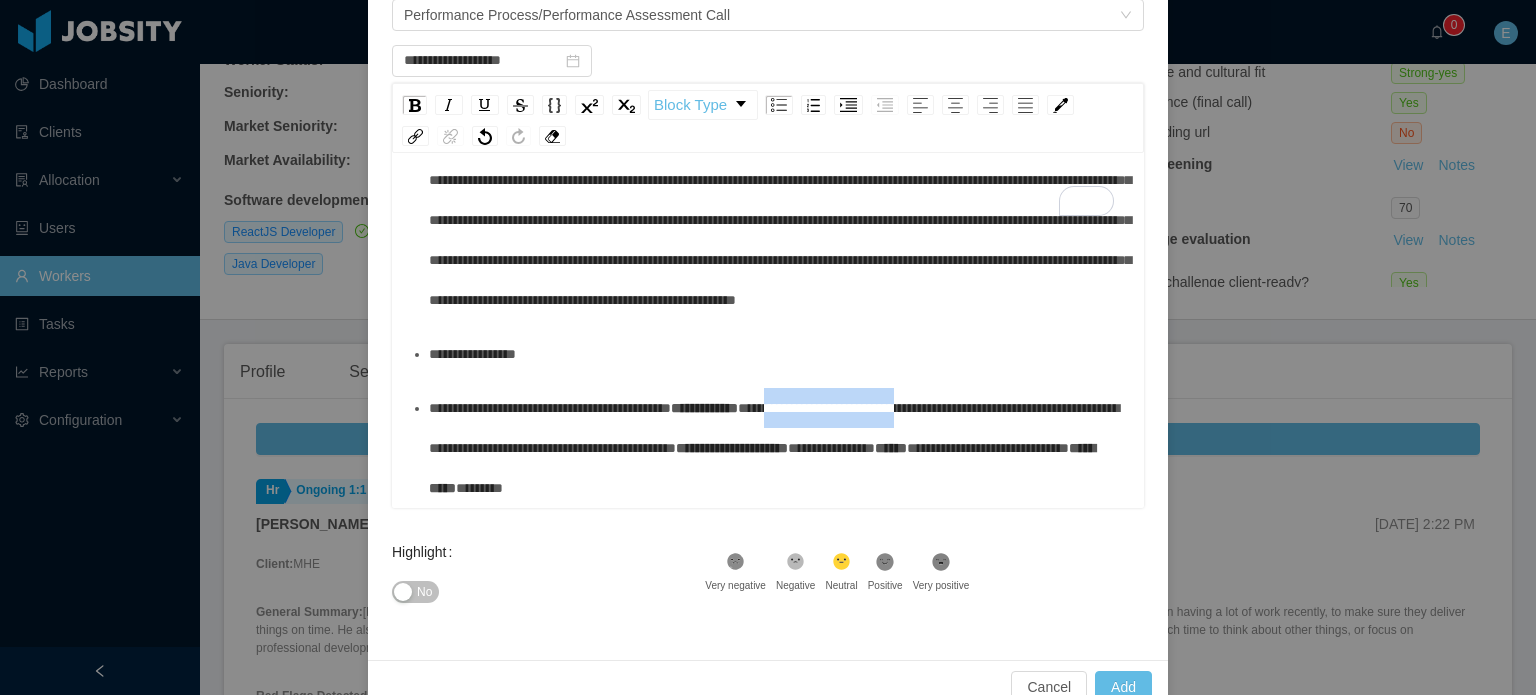 drag, startPoint x: 550, startPoint y: 326, endPoint x: 728, endPoint y: 325, distance: 178.0028 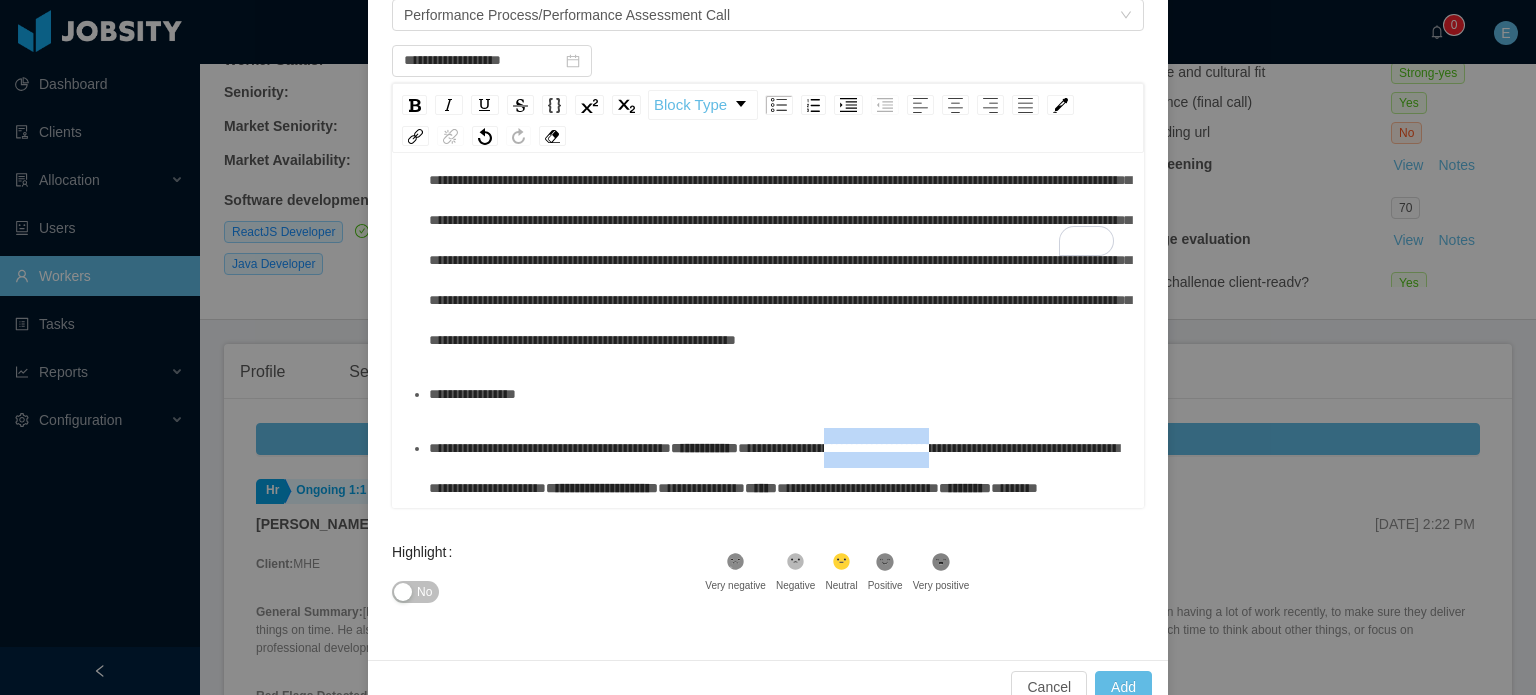 drag, startPoint x: 623, startPoint y: 330, endPoint x: 747, endPoint y: 338, distance: 124.2578 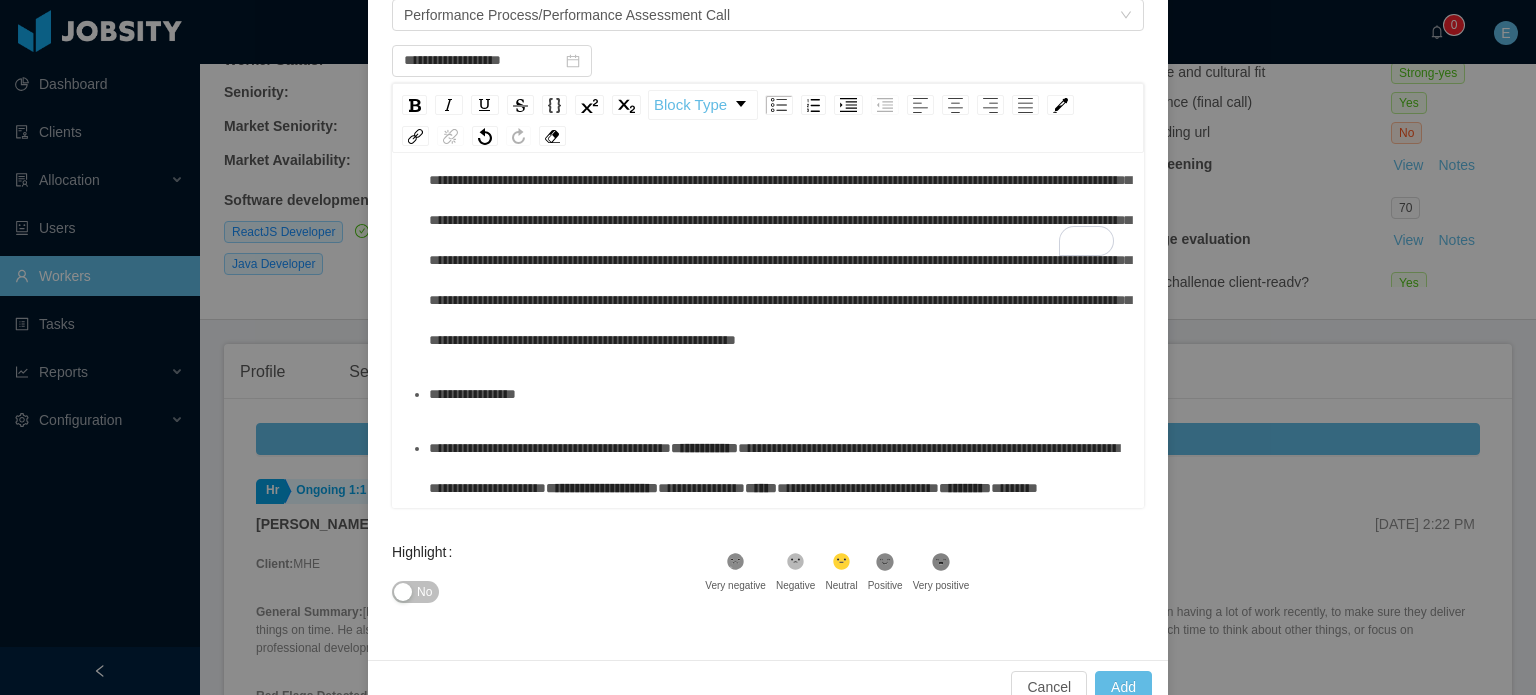 scroll, scrollTop: 482, scrollLeft: 0, axis: vertical 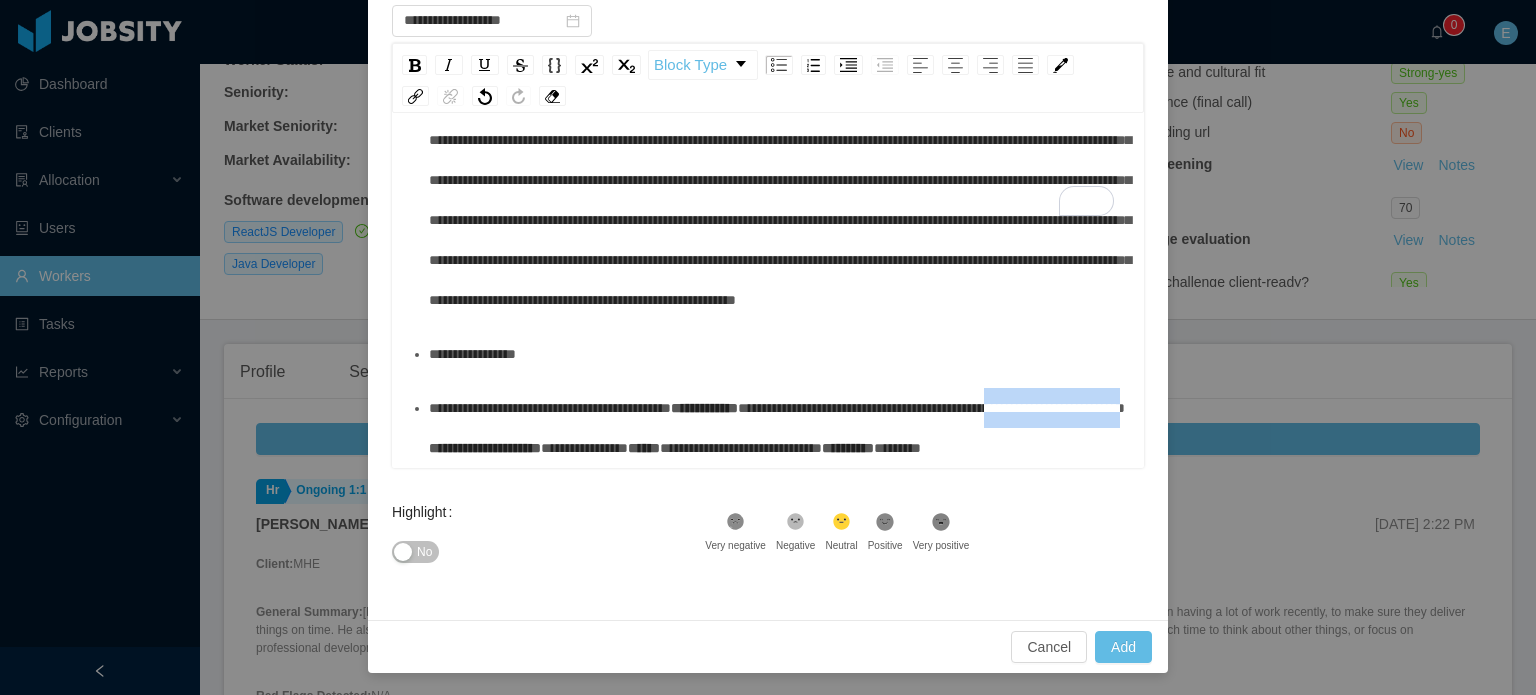 drag, startPoint x: 822, startPoint y: 329, endPoint x: 997, endPoint y: 322, distance: 175.13994 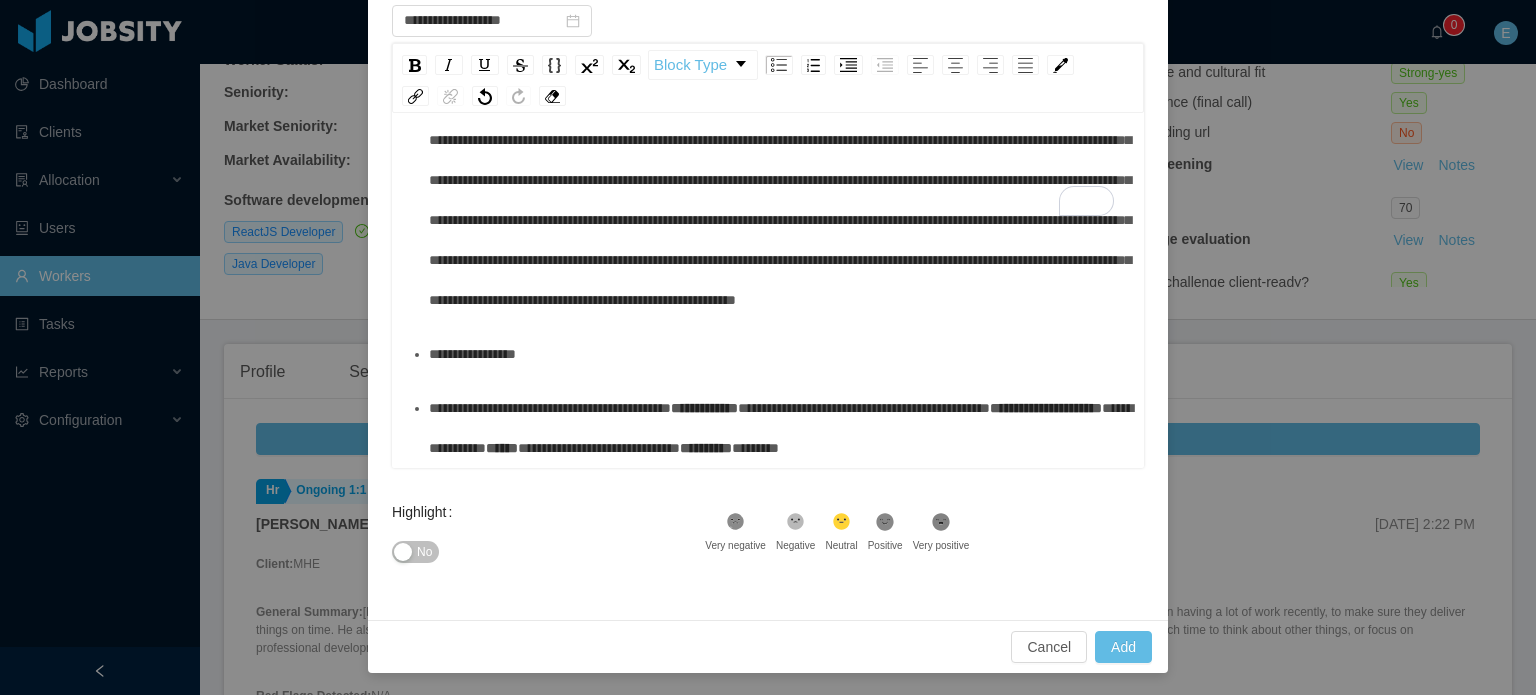 click on "**********" at bounding box center [779, 428] 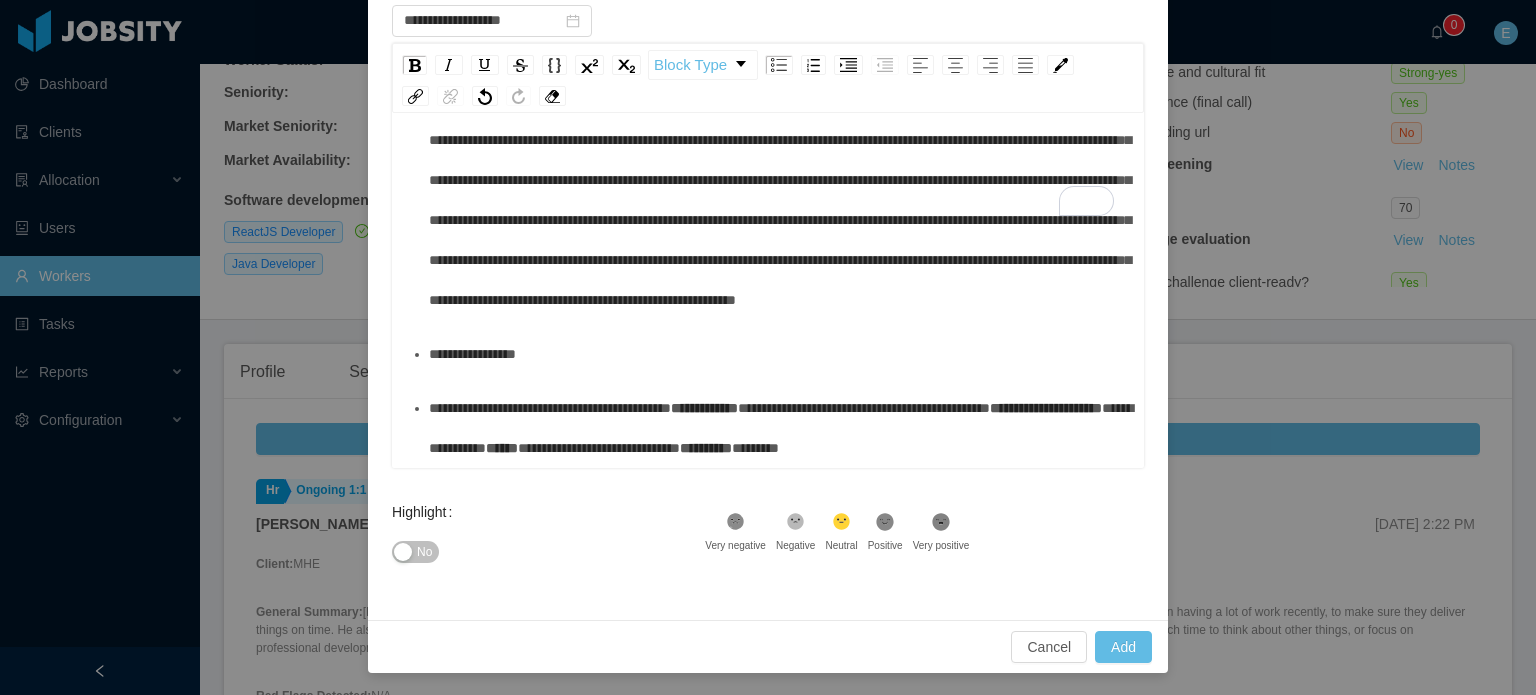 click on "**********" at bounding box center (779, 354) 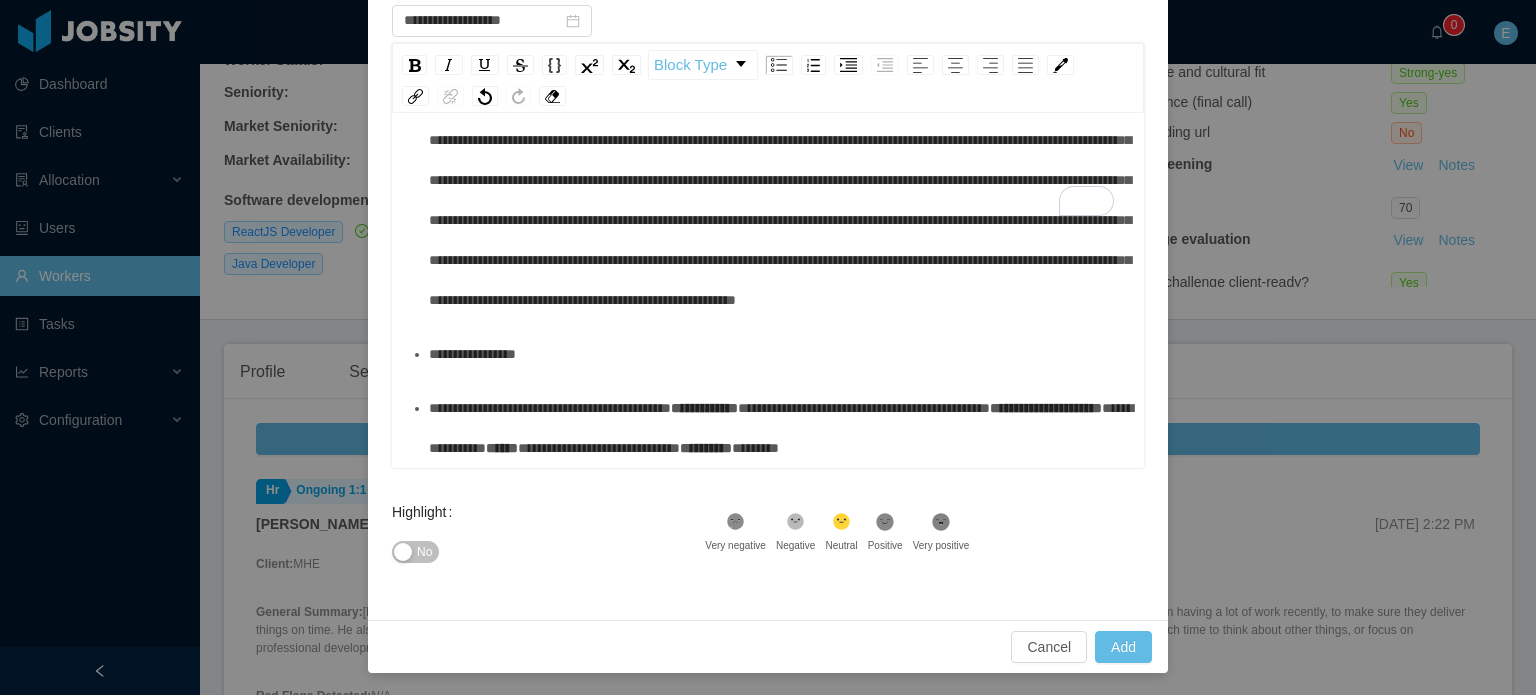 scroll, scrollTop: 522, scrollLeft: 0, axis: vertical 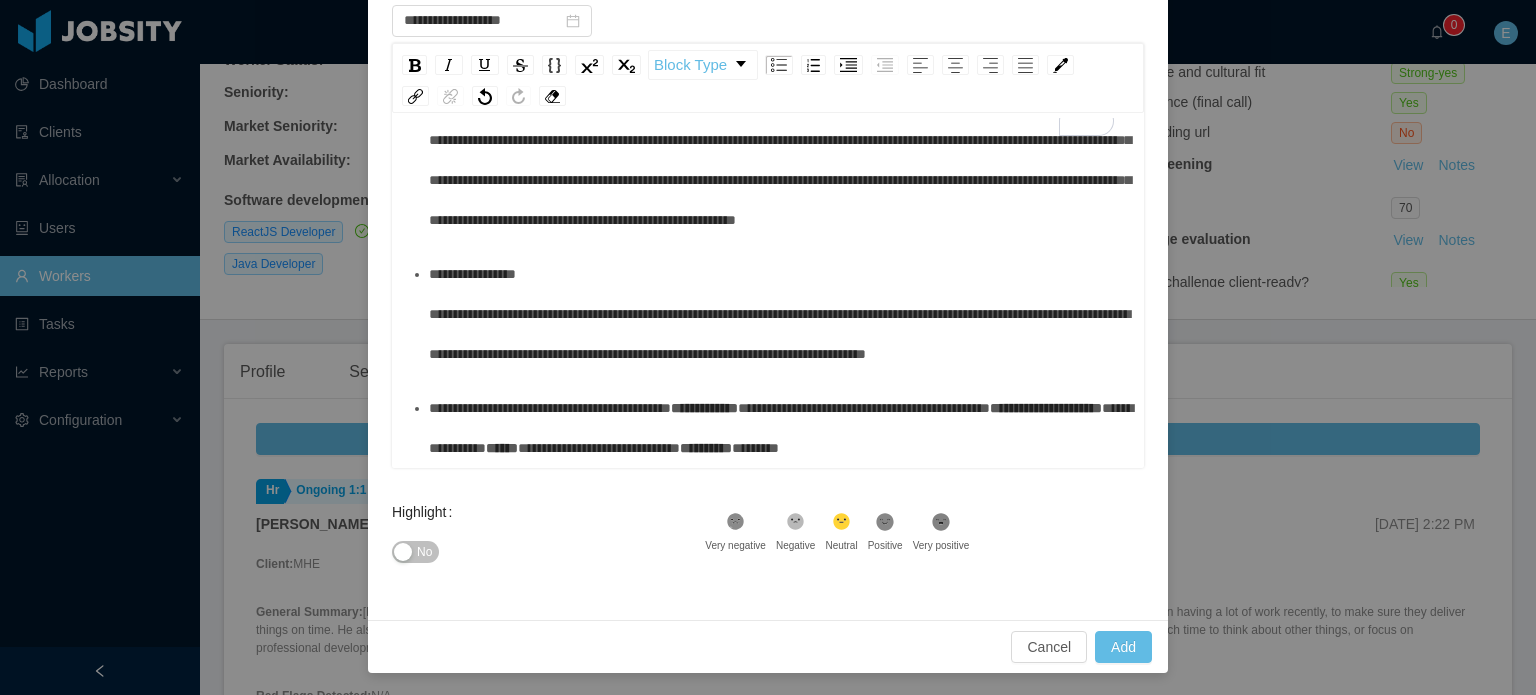 click 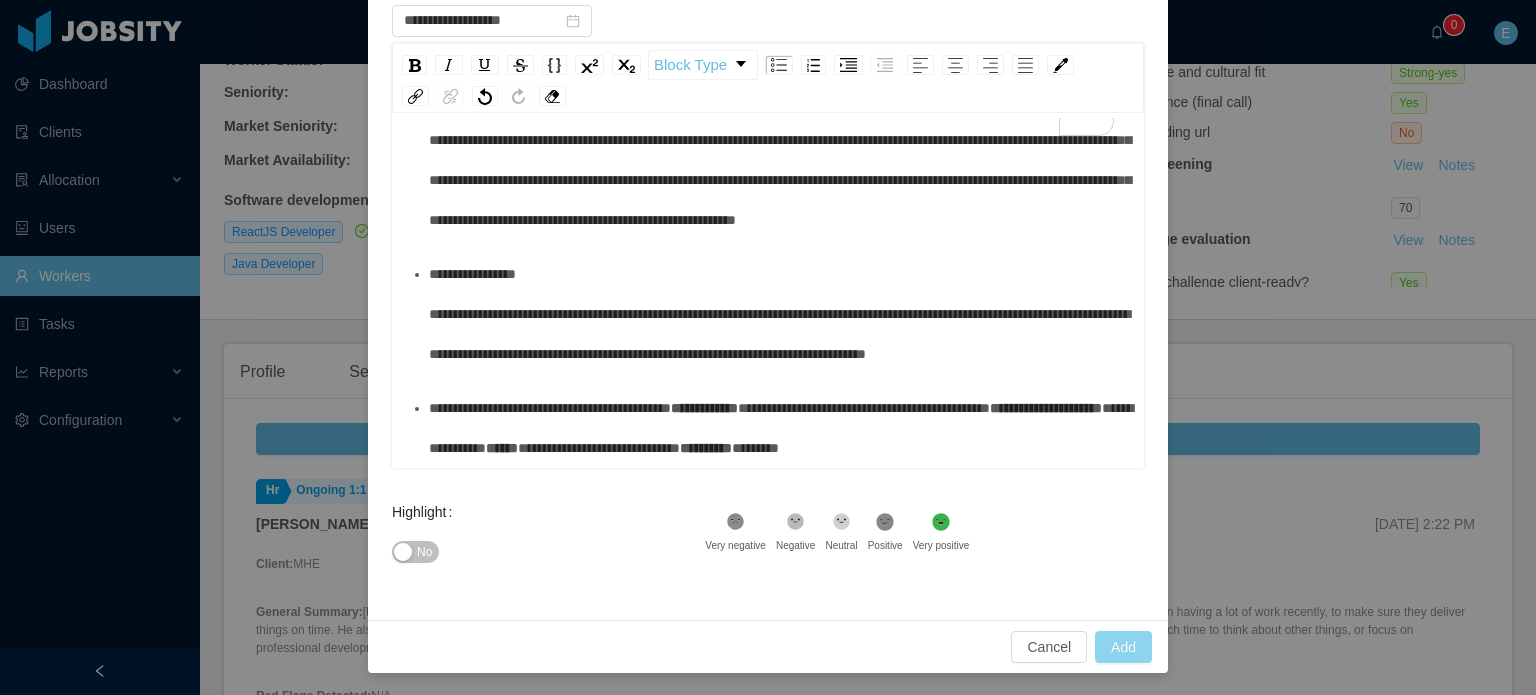 click on "Add" at bounding box center [1123, 647] 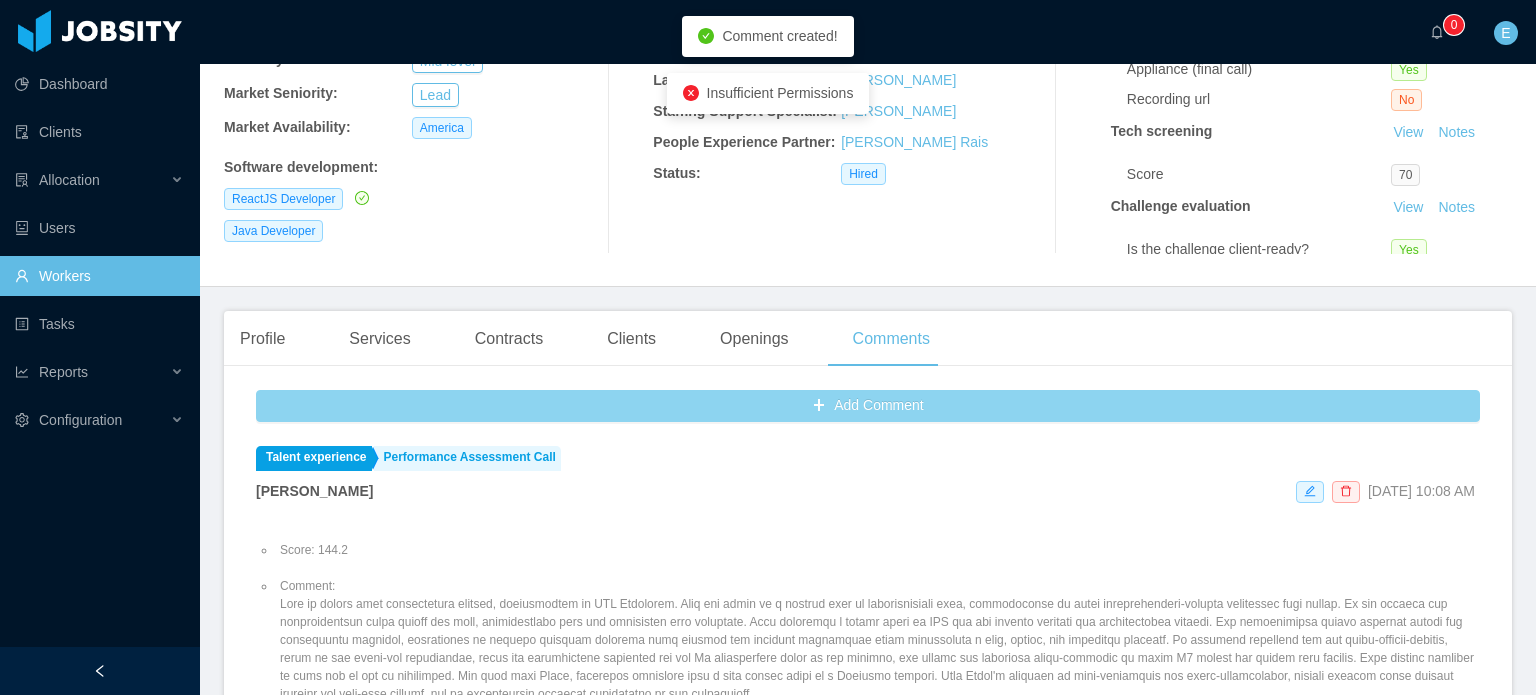 scroll, scrollTop: 444, scrollLeft: 0, axis: vertical 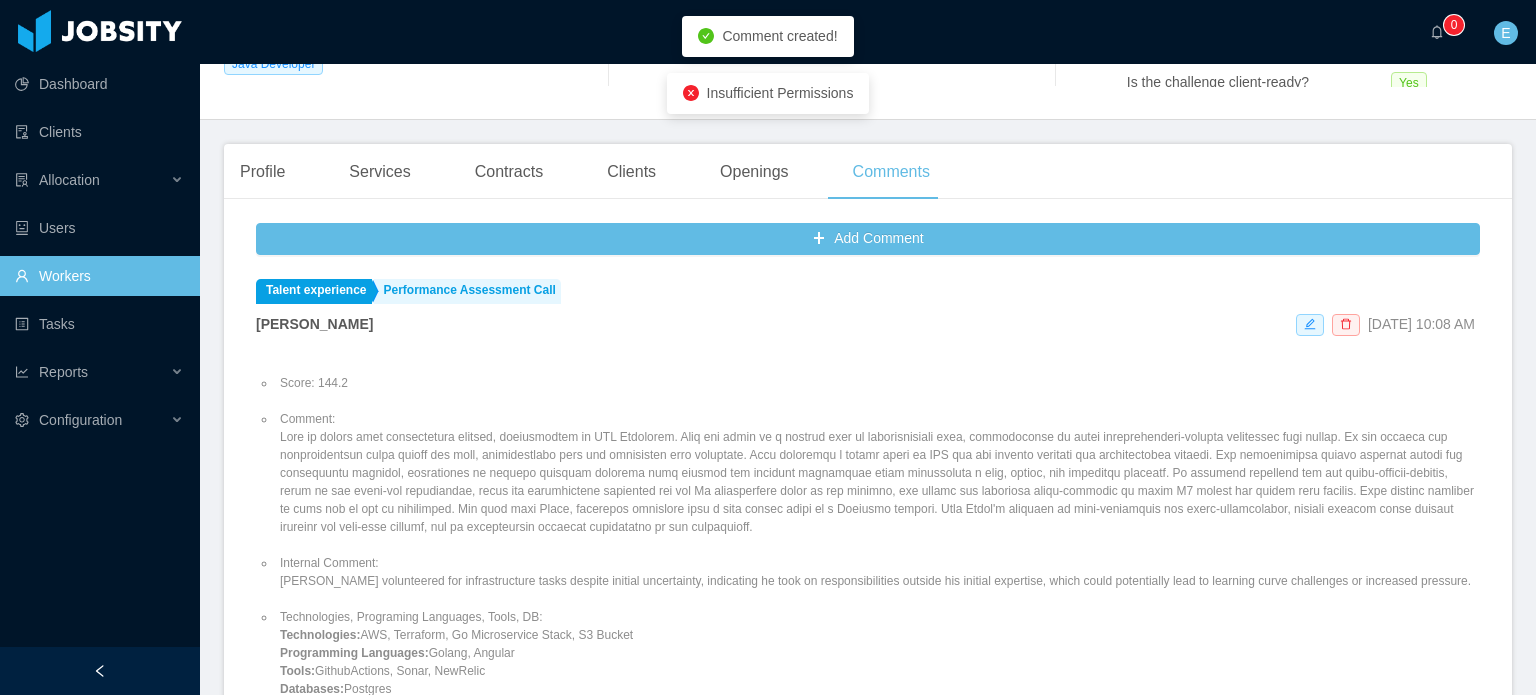 click on "Comment:" at bounding box center (878, 473) 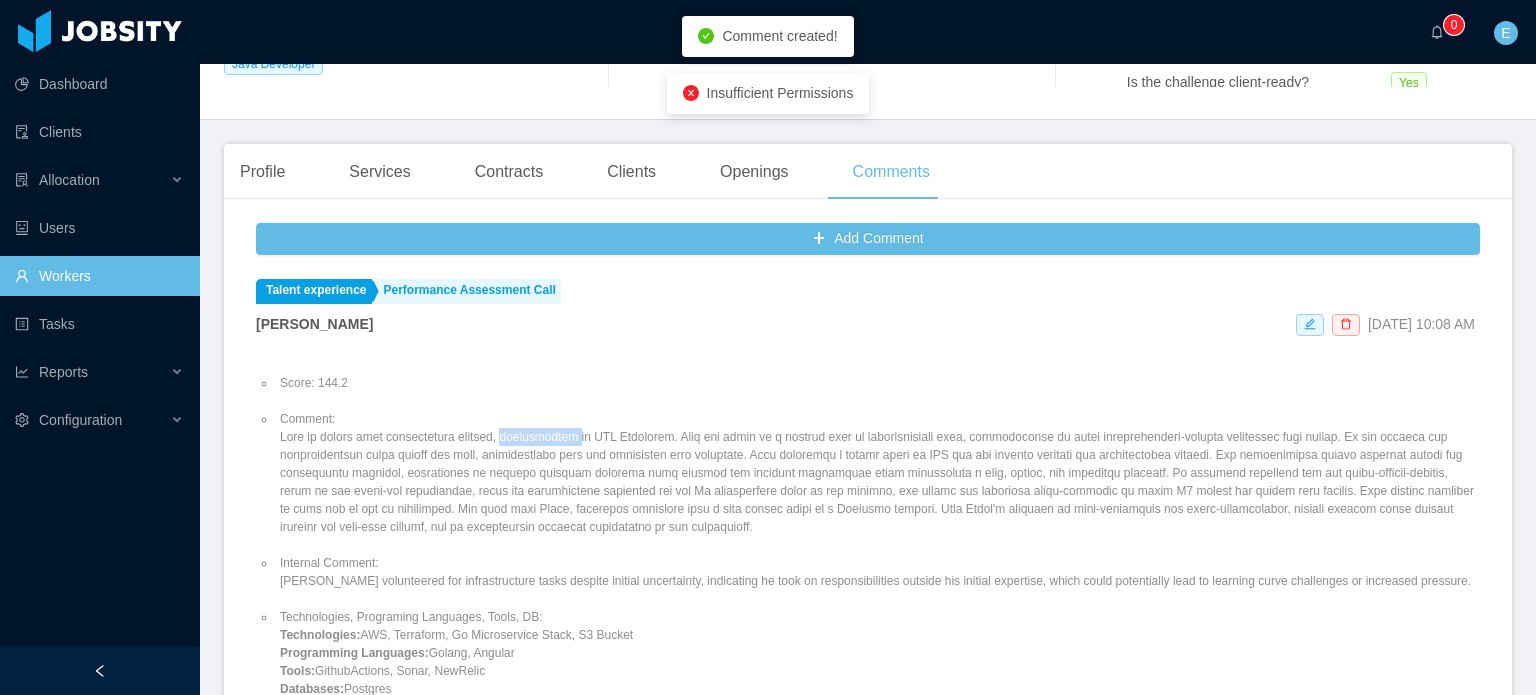 click on "Comment:" at bounding box center [878, 473] 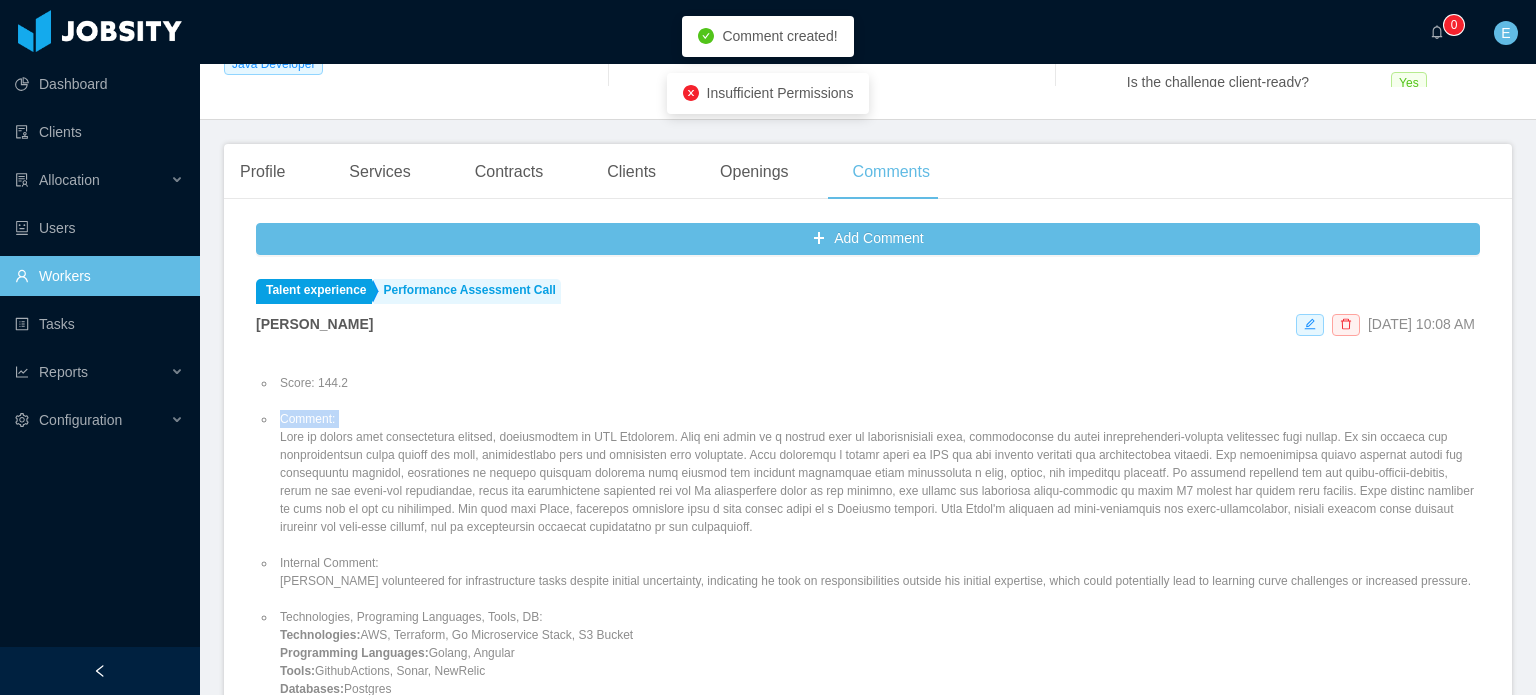 click on "Comment:" at bounding box center (878, 473) 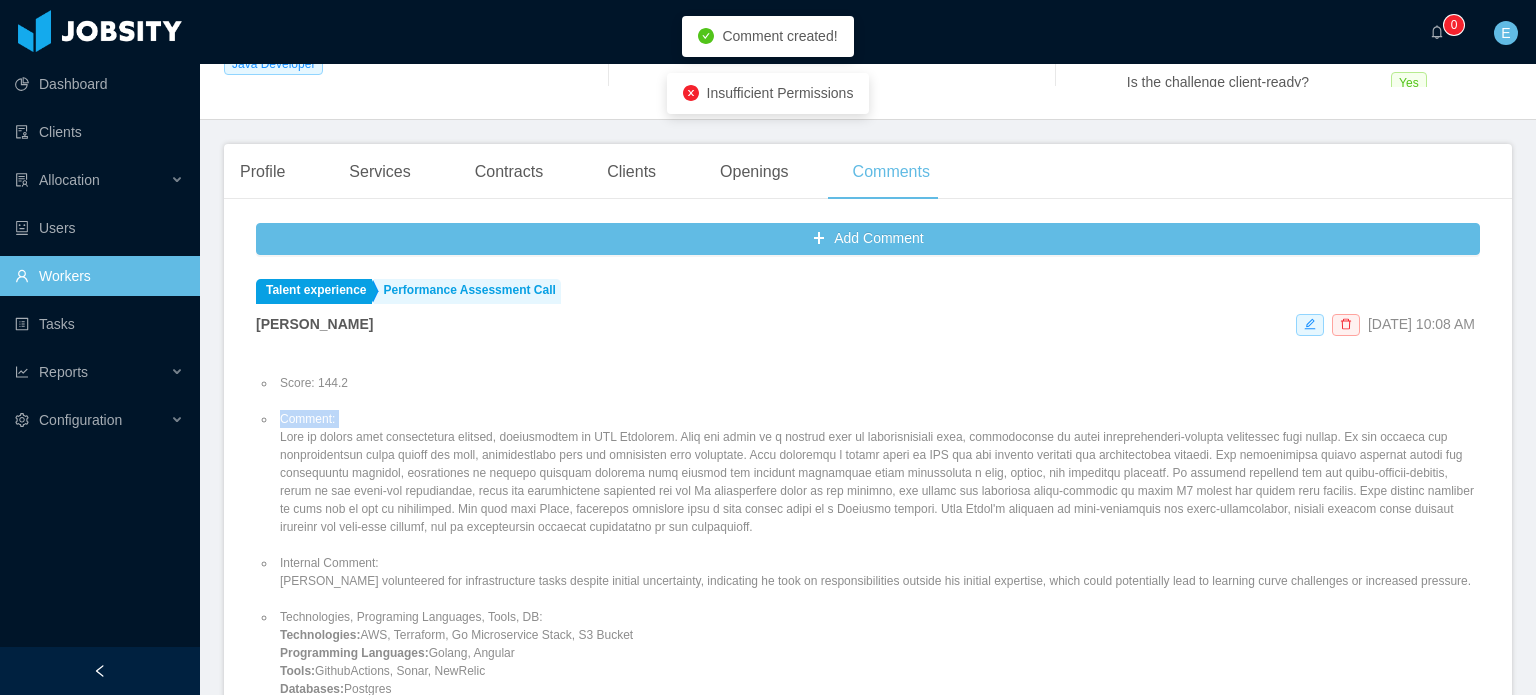 copy on "Comment:" 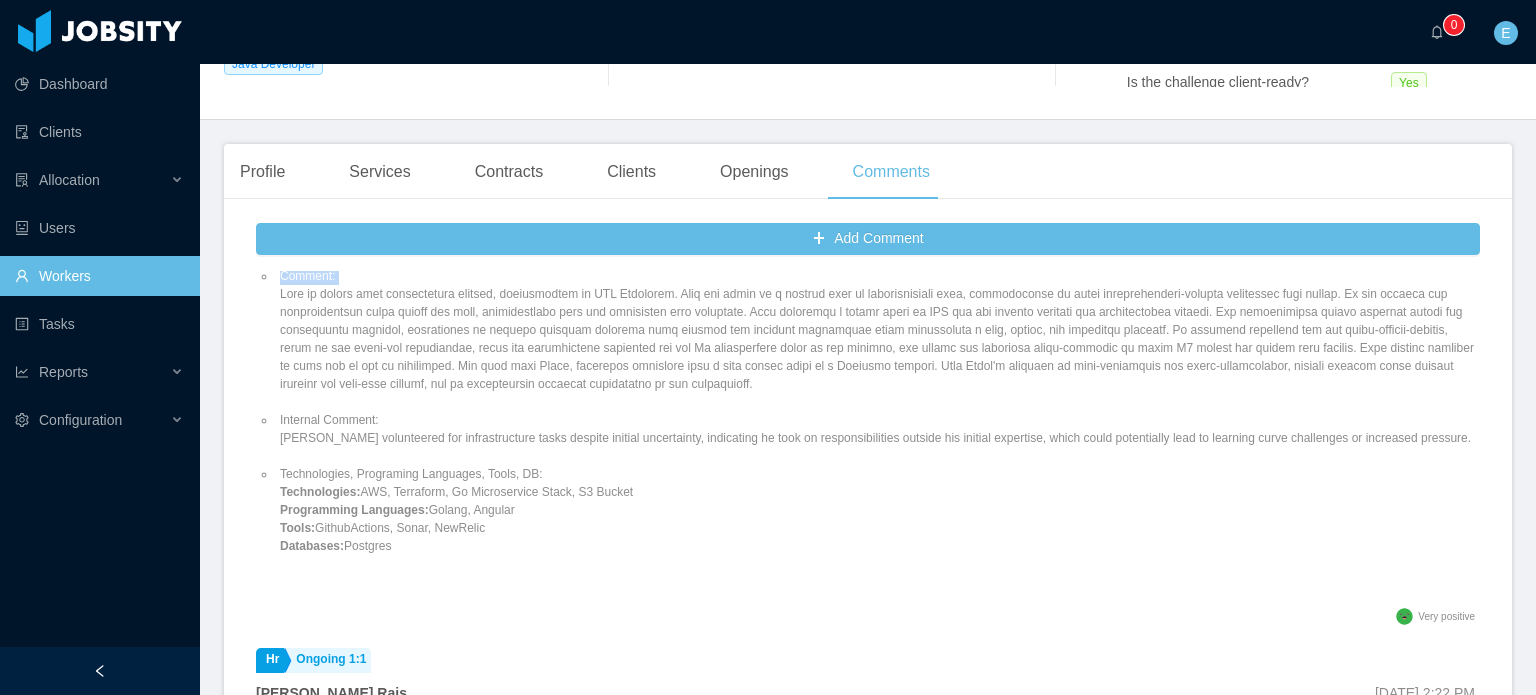 scroll, scrollTop: 200, scrollLeft: 0, axis: vertical 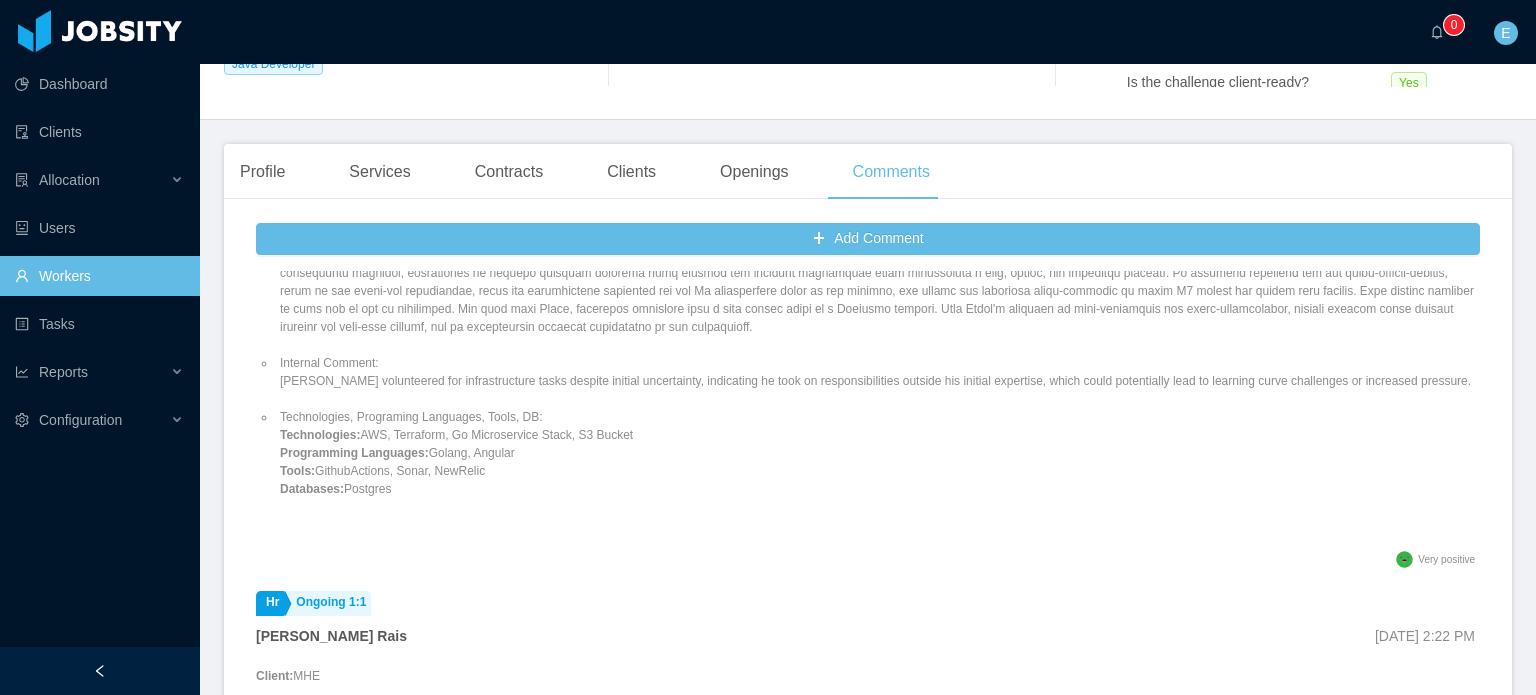 drag, startPoint x: 396, startPoint y: 490, endPoint x: 274, endPoint y: 368, distance: 172.53406 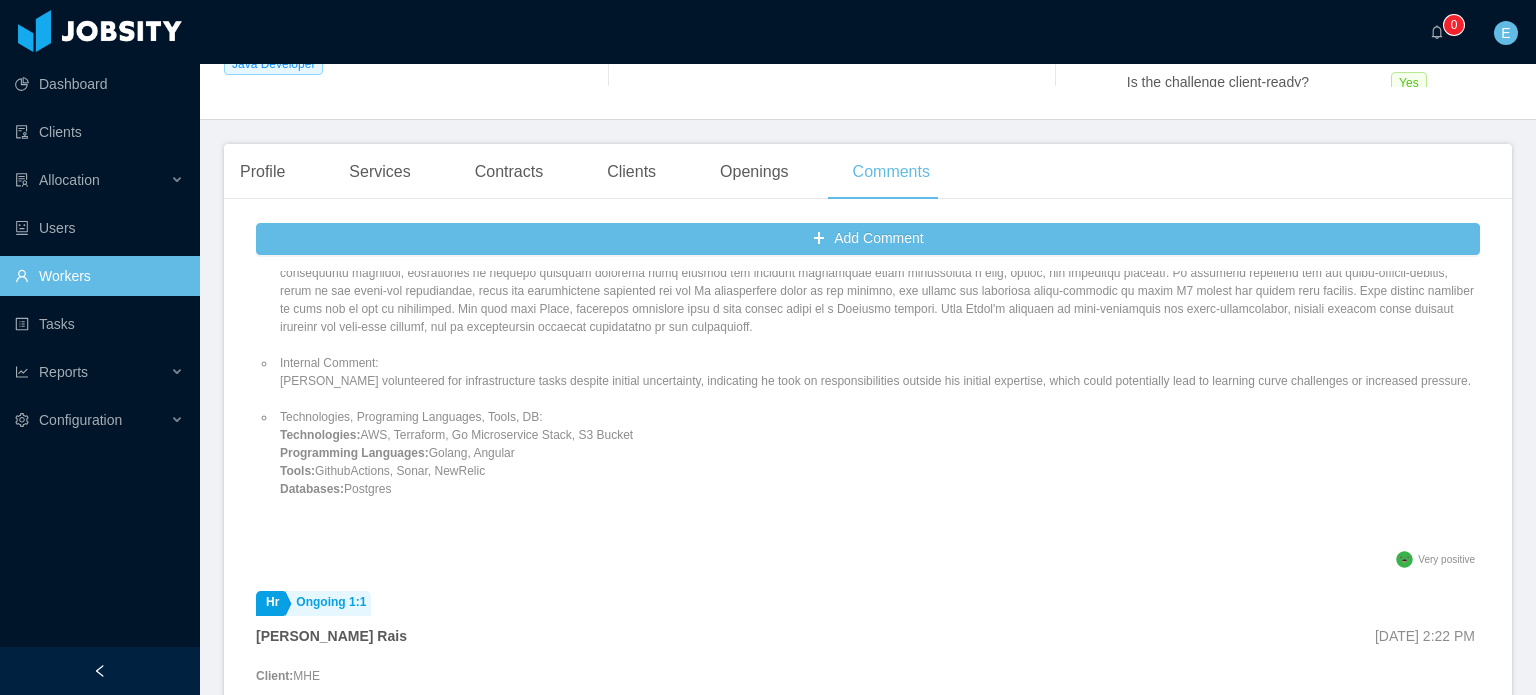 click on "Technologies, Programing Languages, Tools, DB:   Technologies:  AWS, Terraform, Go Microservice Stack, S3 Bucket Programming Languages:  Golang, Angular Tools:  GithubActions, Sonar, NewRelic Databases:  Postgres" at bounding box center [878, 453] 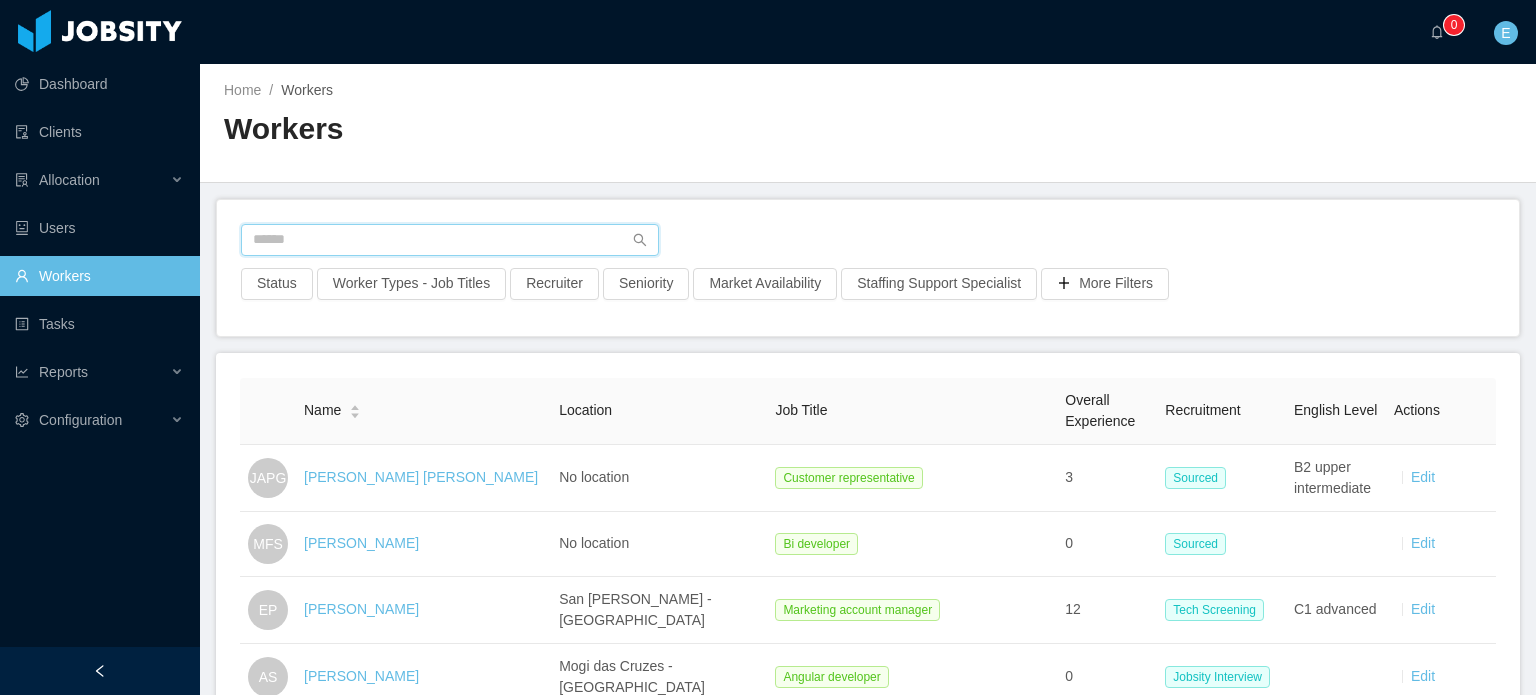 click at bounding box center [450, 240] 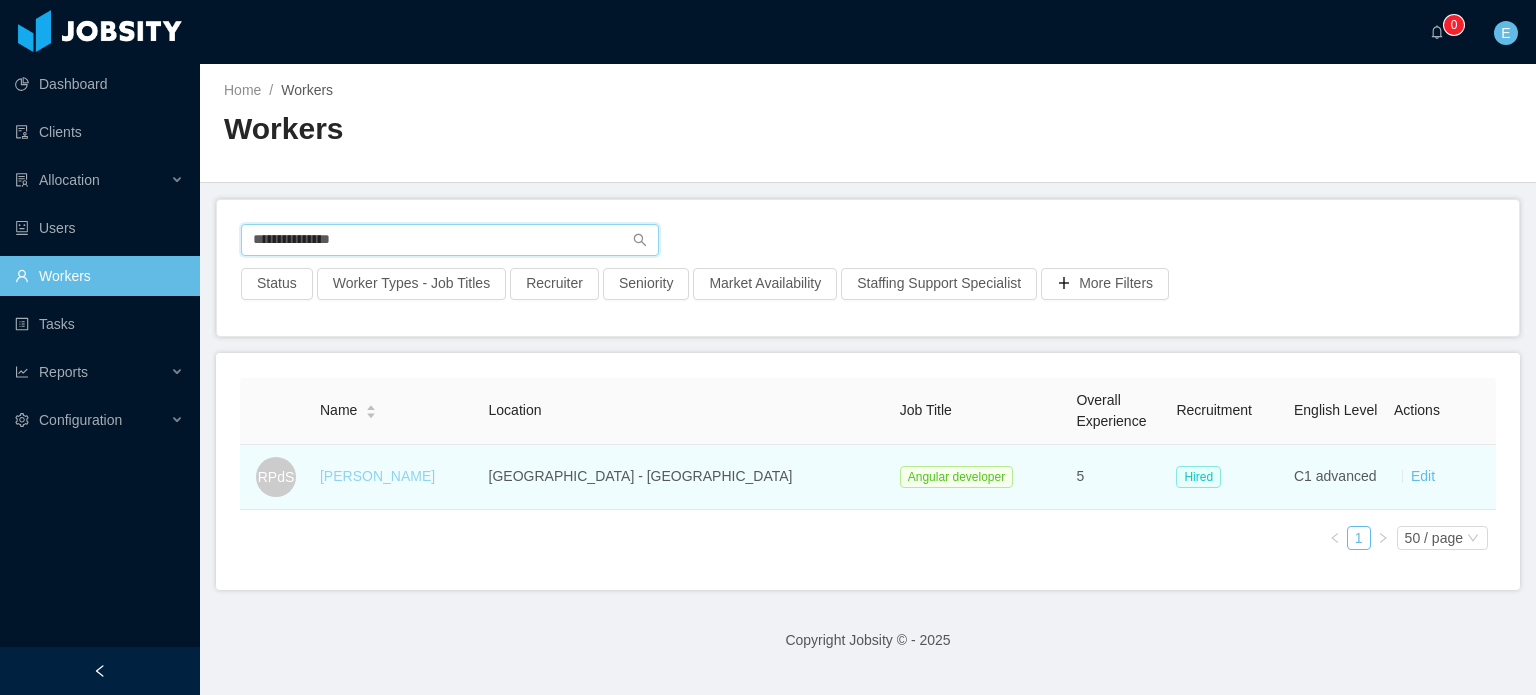 type on "**********" 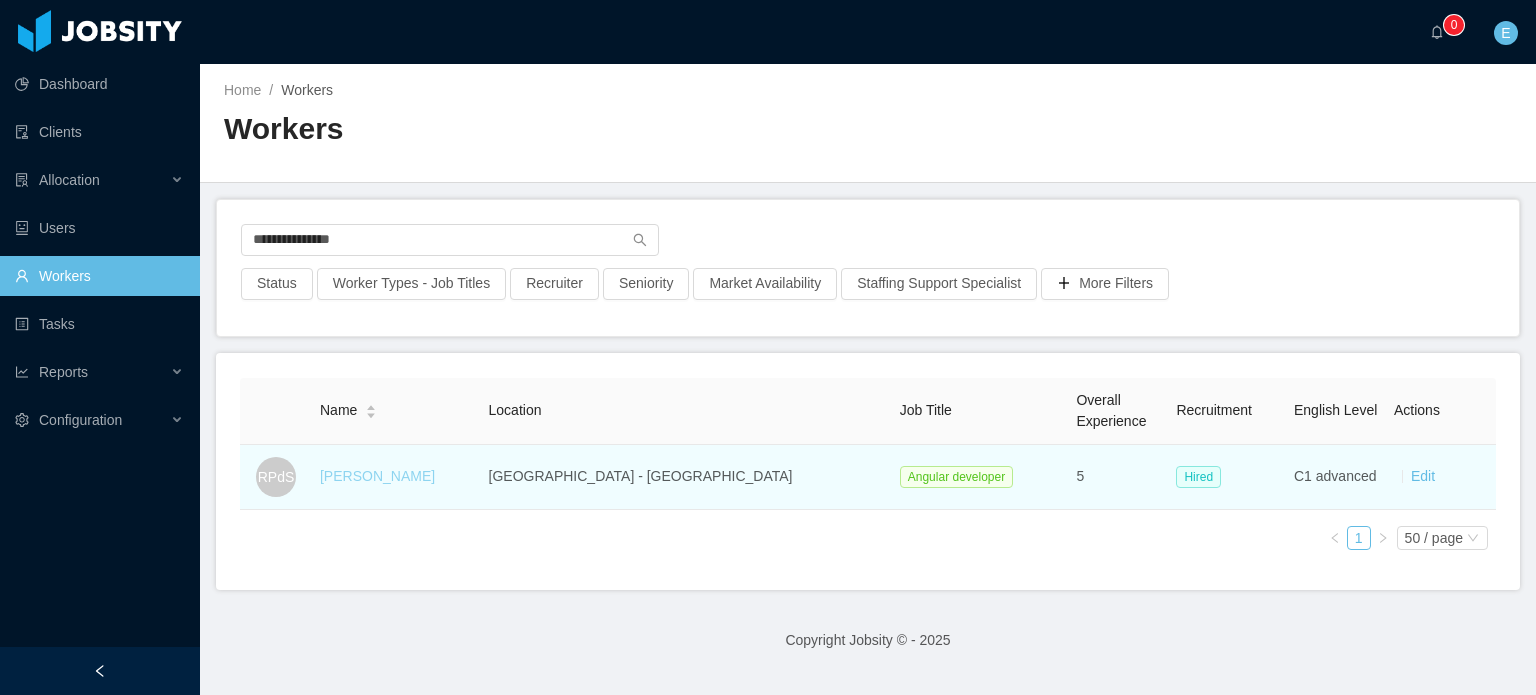 click on "Rodrigo Prudencio da Silva" at bounding box center (377, 476) 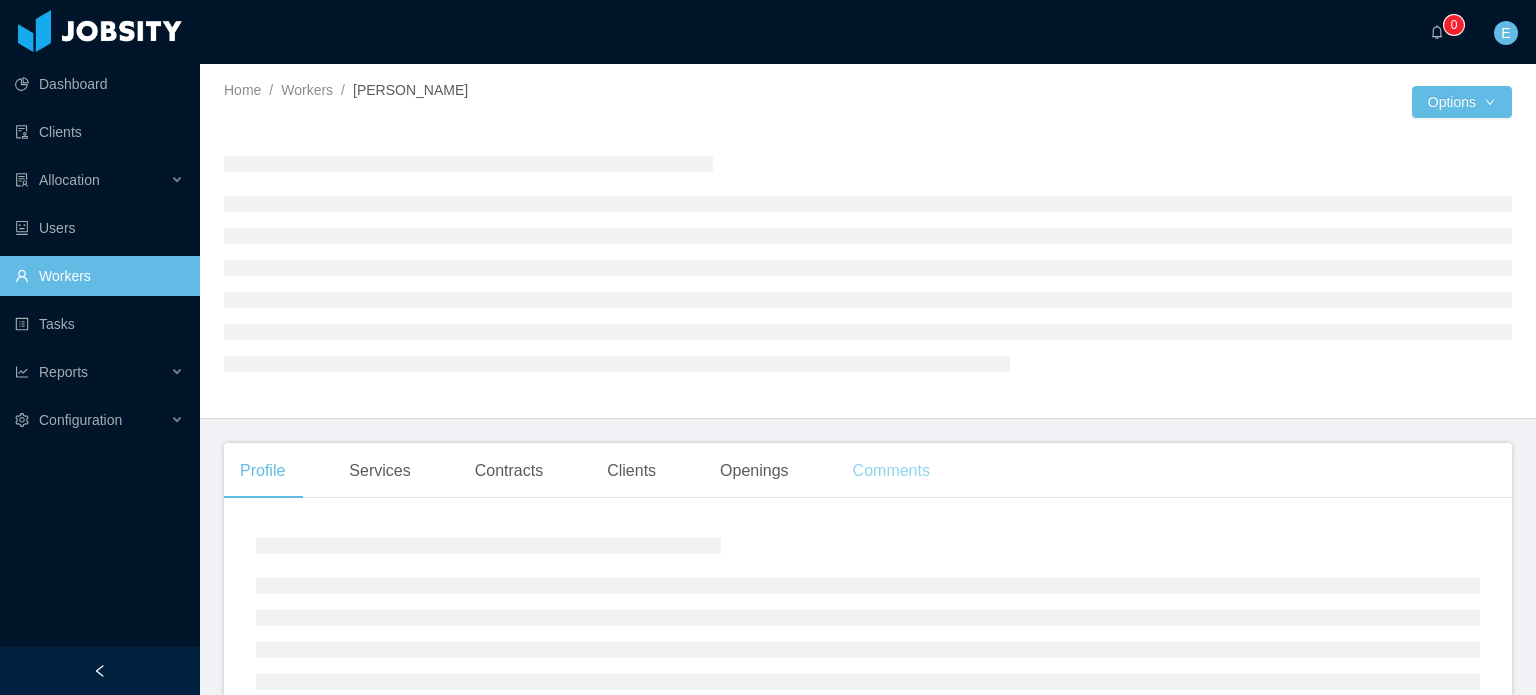 click on "Comments" at bounding box center [891, 471] 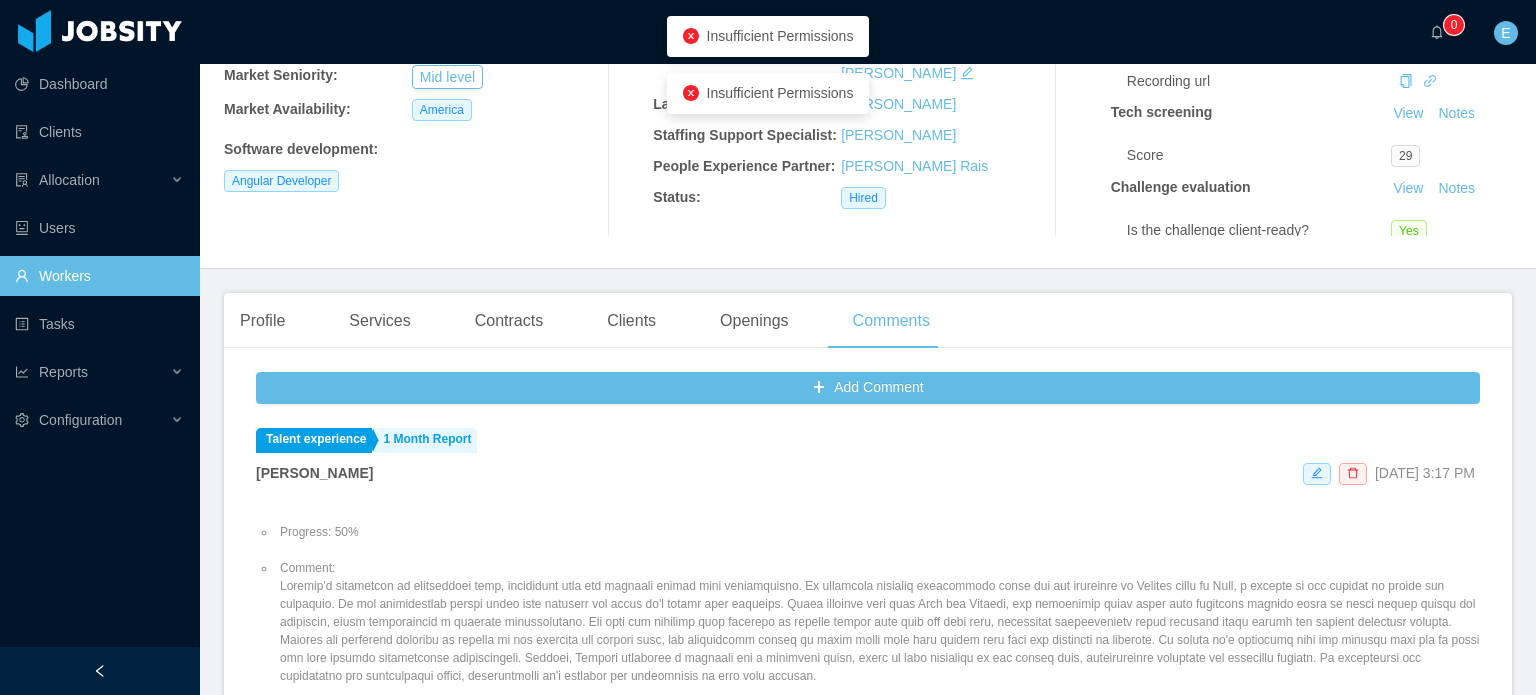 scroll, scrollTop: 300, scrollLeft: 0, axis: vertical 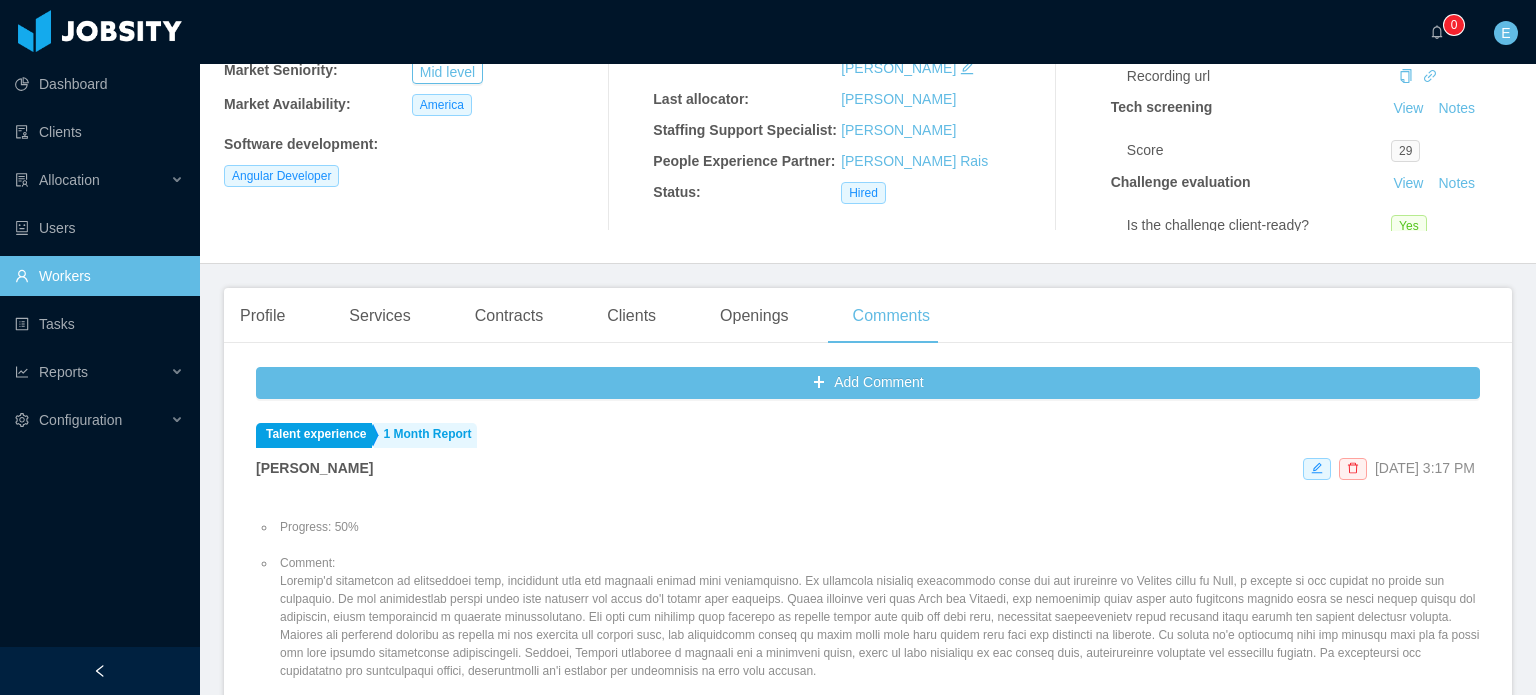 click on "Profile Services Contracts Clients Openings Comments" at bounding box center (868, 316) 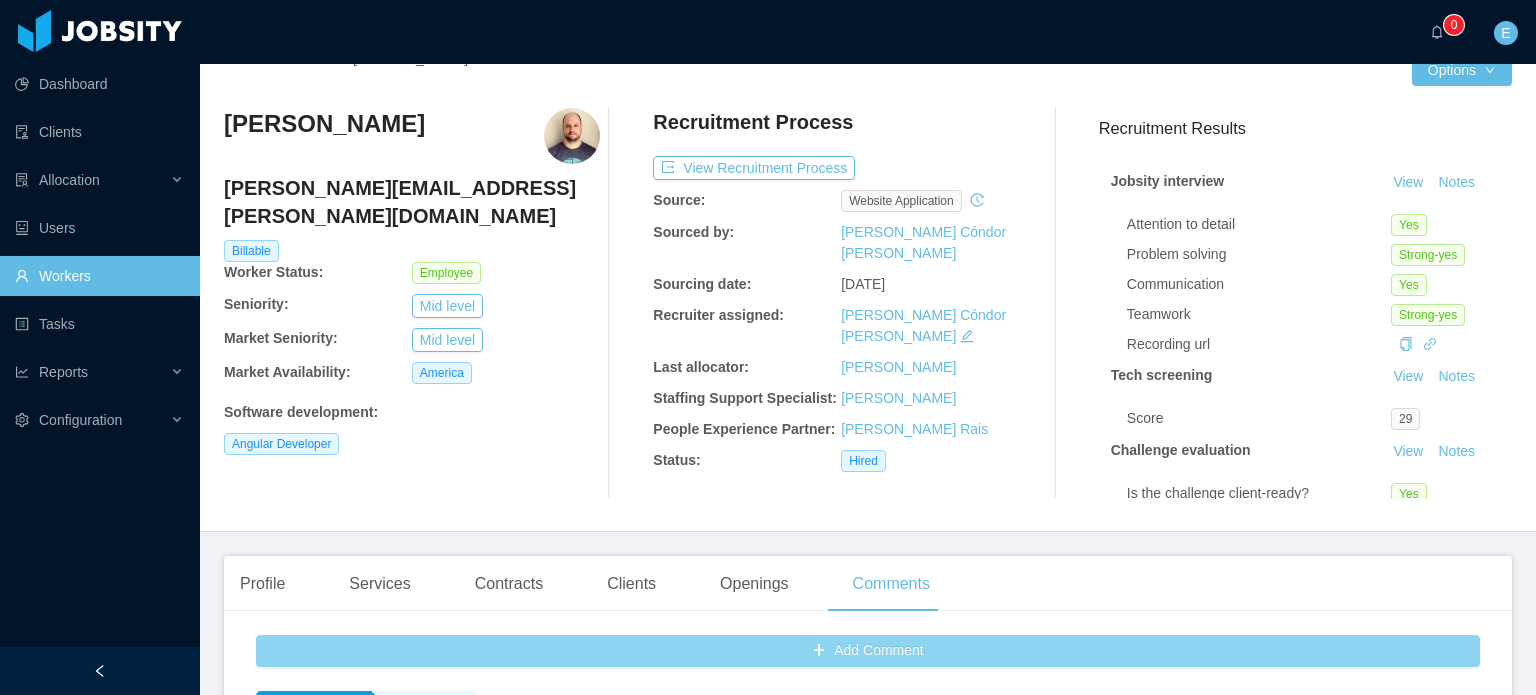 scroll, scrollTop: 0, scrollLeft: 0, axis: both 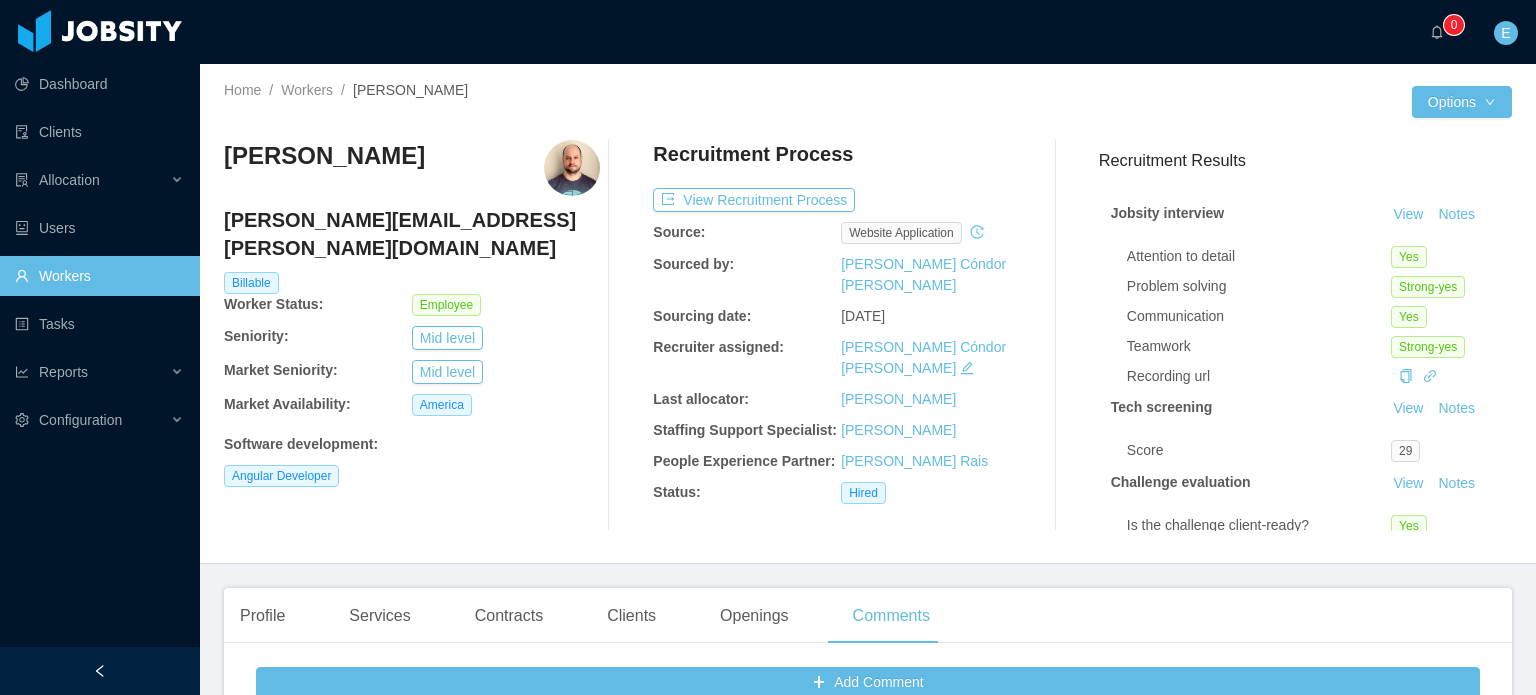 click on "Workers" at bounding box center (99, 276) 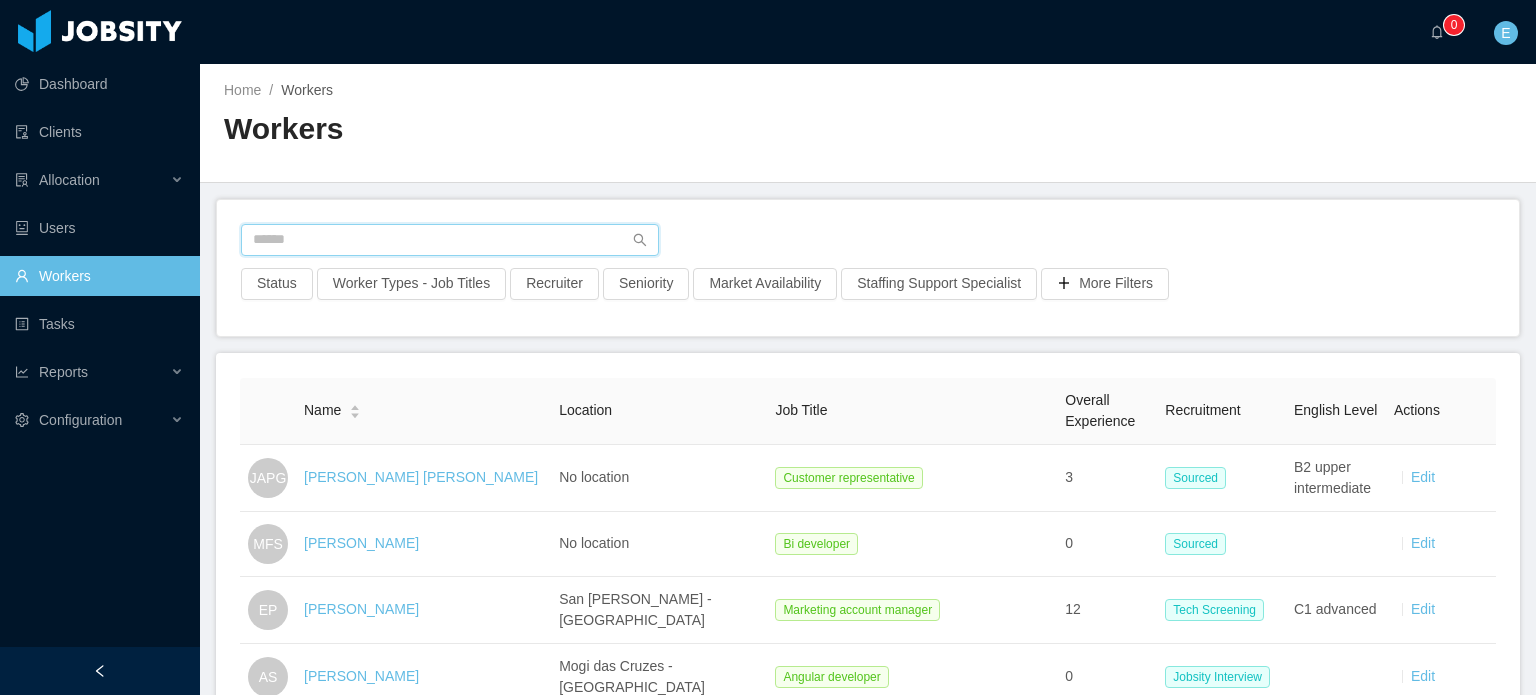 click at bounding box center (450, 240) 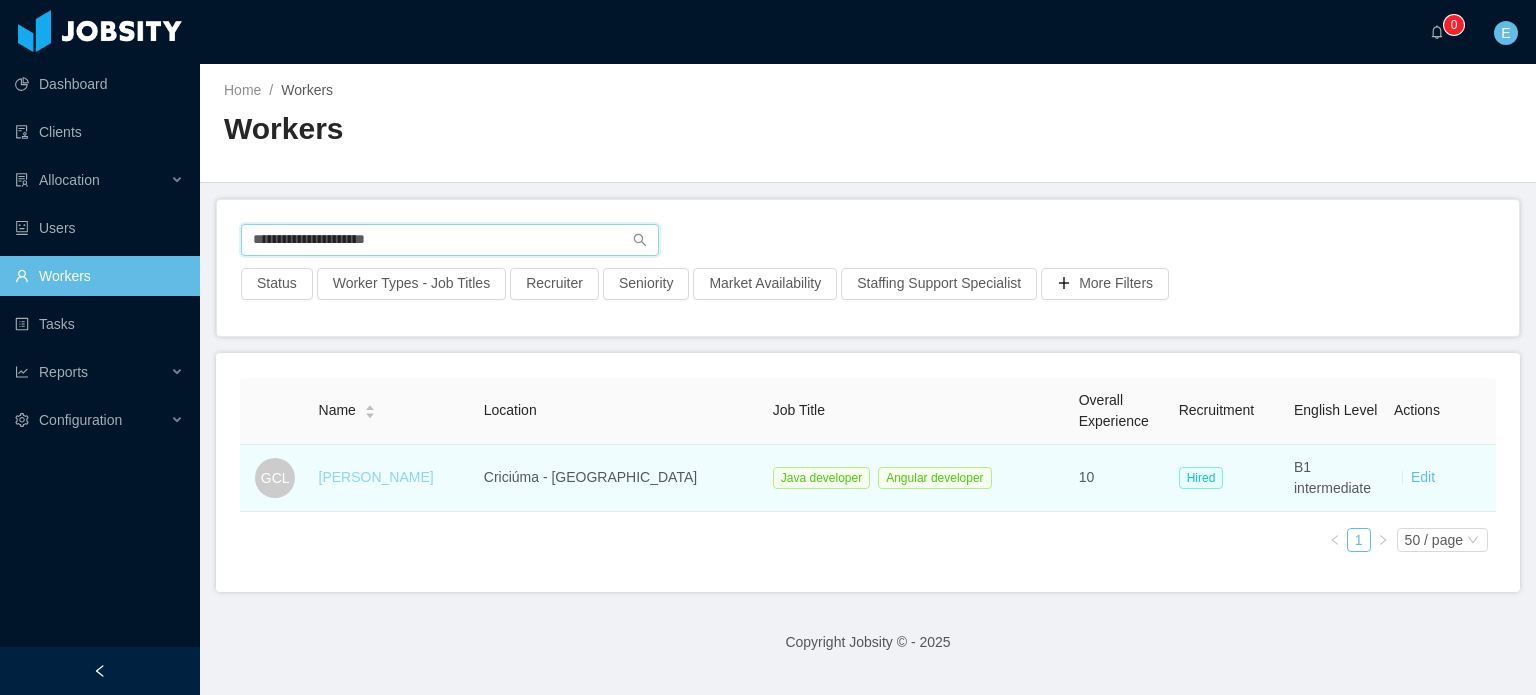 type on "**********" 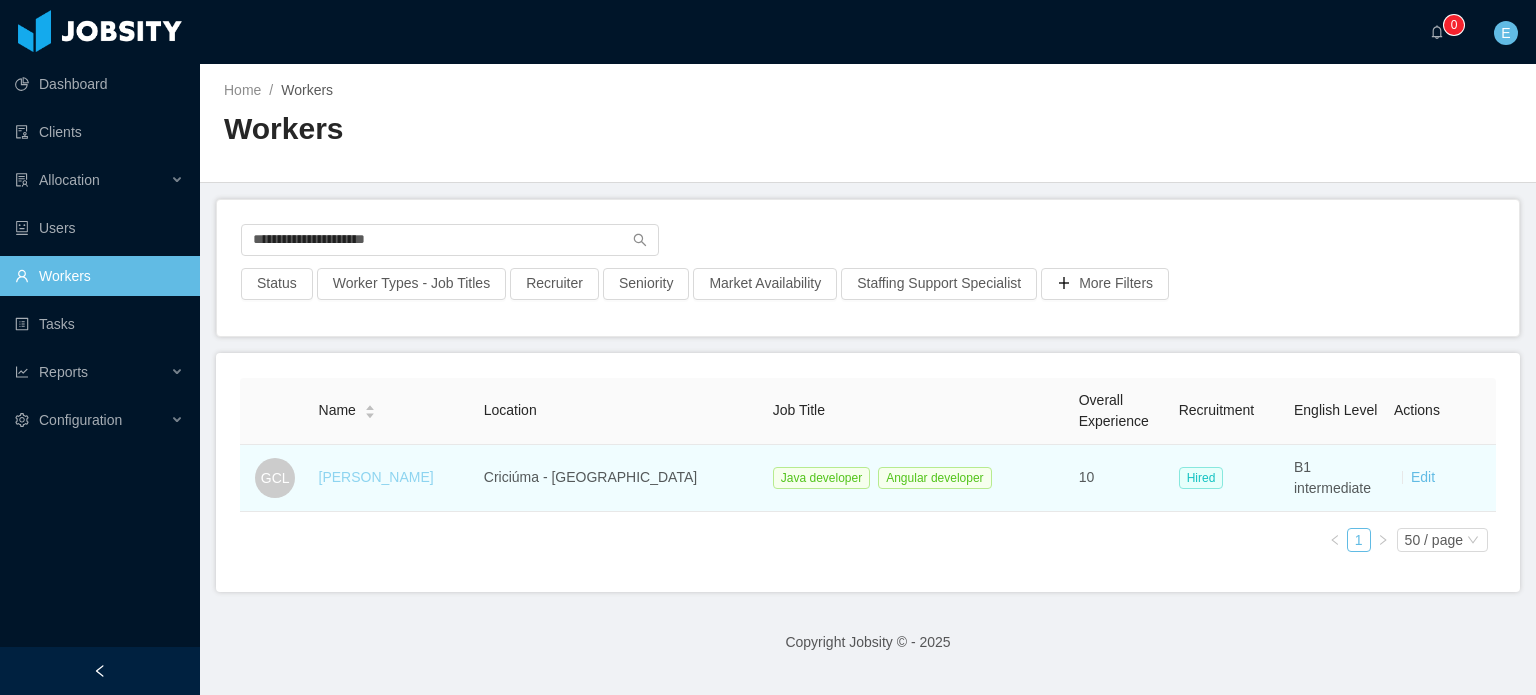 click on "Guilherme Cesar Lamego" at bounding box center (376, 477) 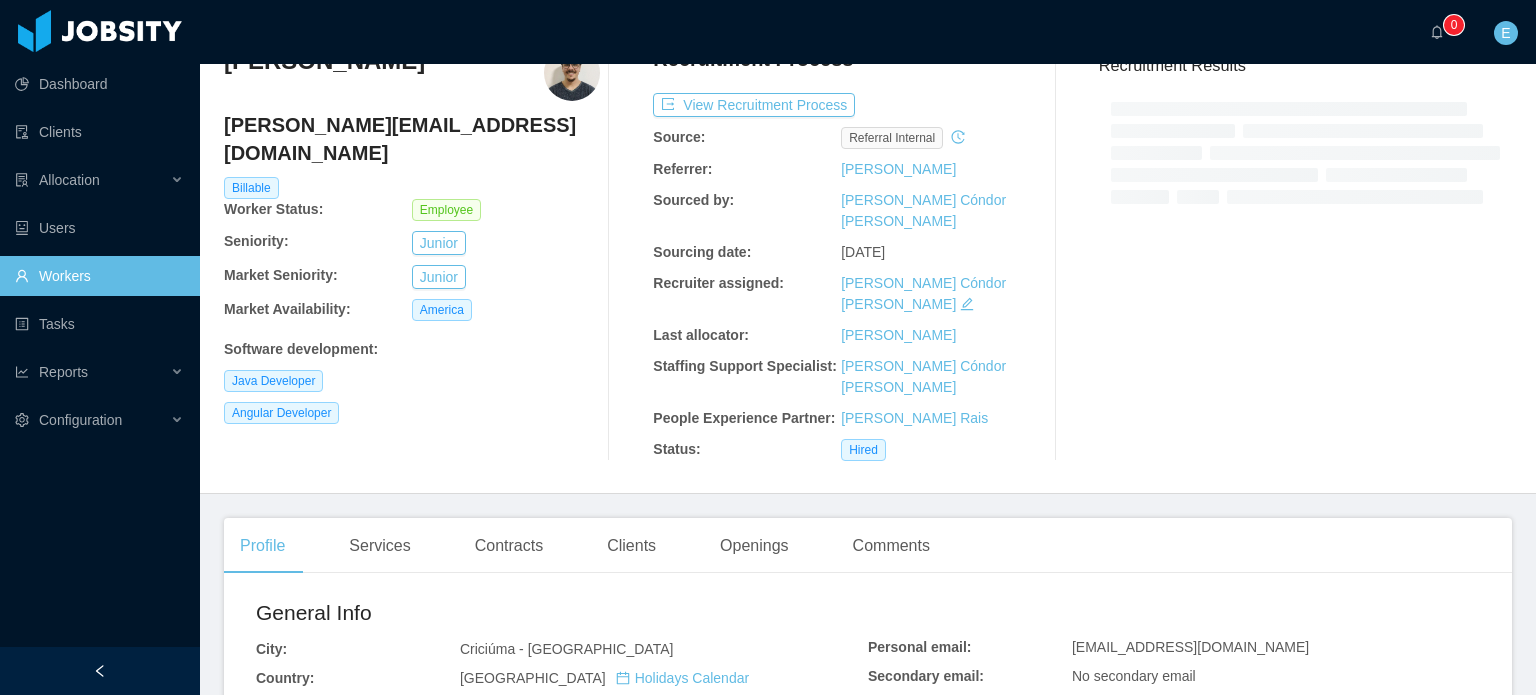 scroll, scrollTop: 100, scrollLeft: 0, axis: vertical 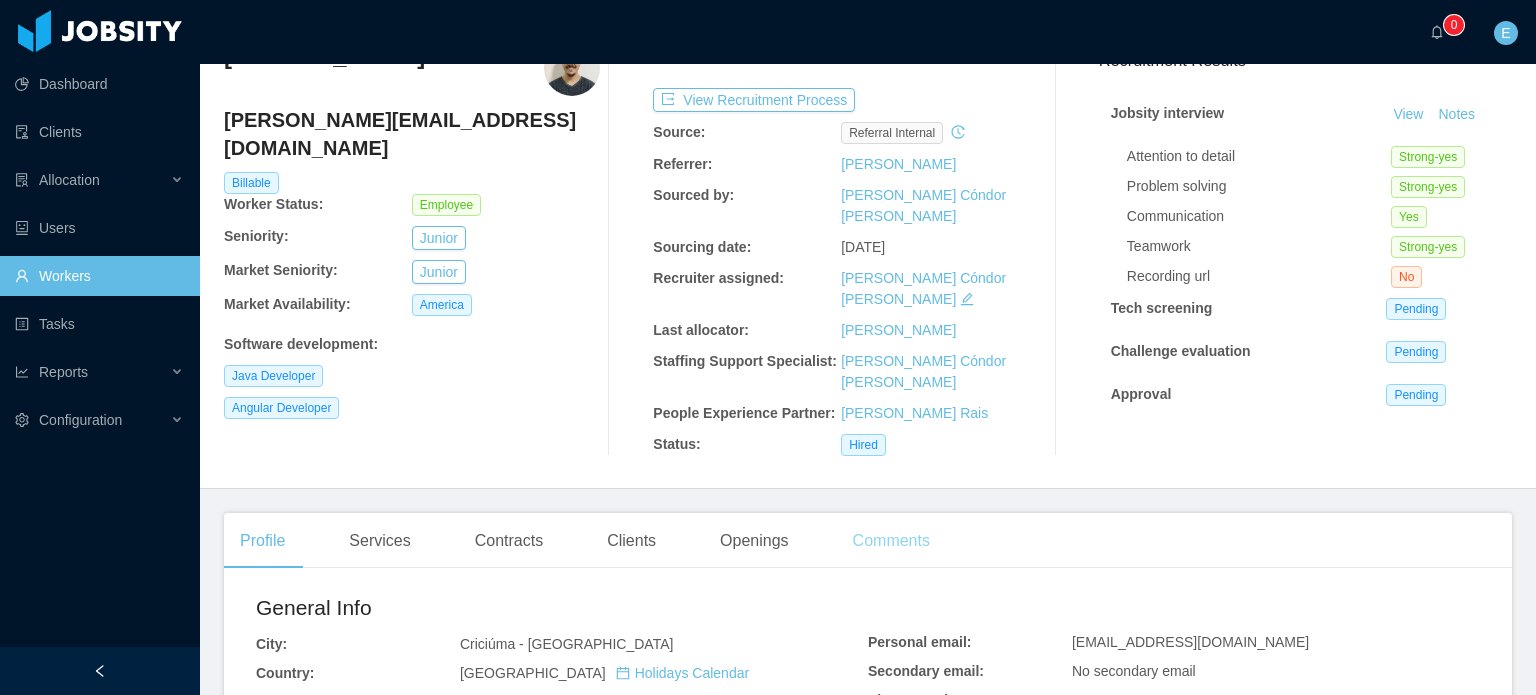 click on "Comments" at bounding box center (891, 541) 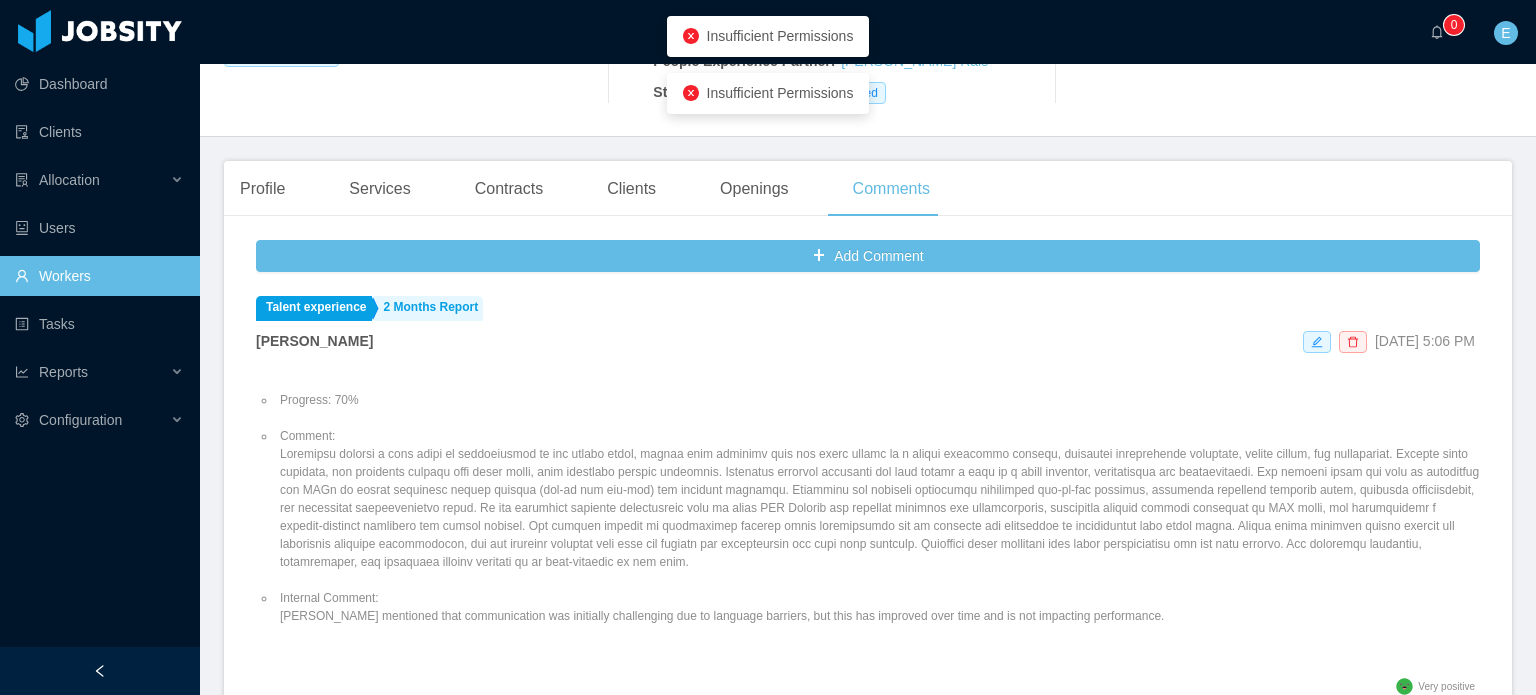 scroll, scrollTop: 500, scrollLeft: 0, axis: vertical 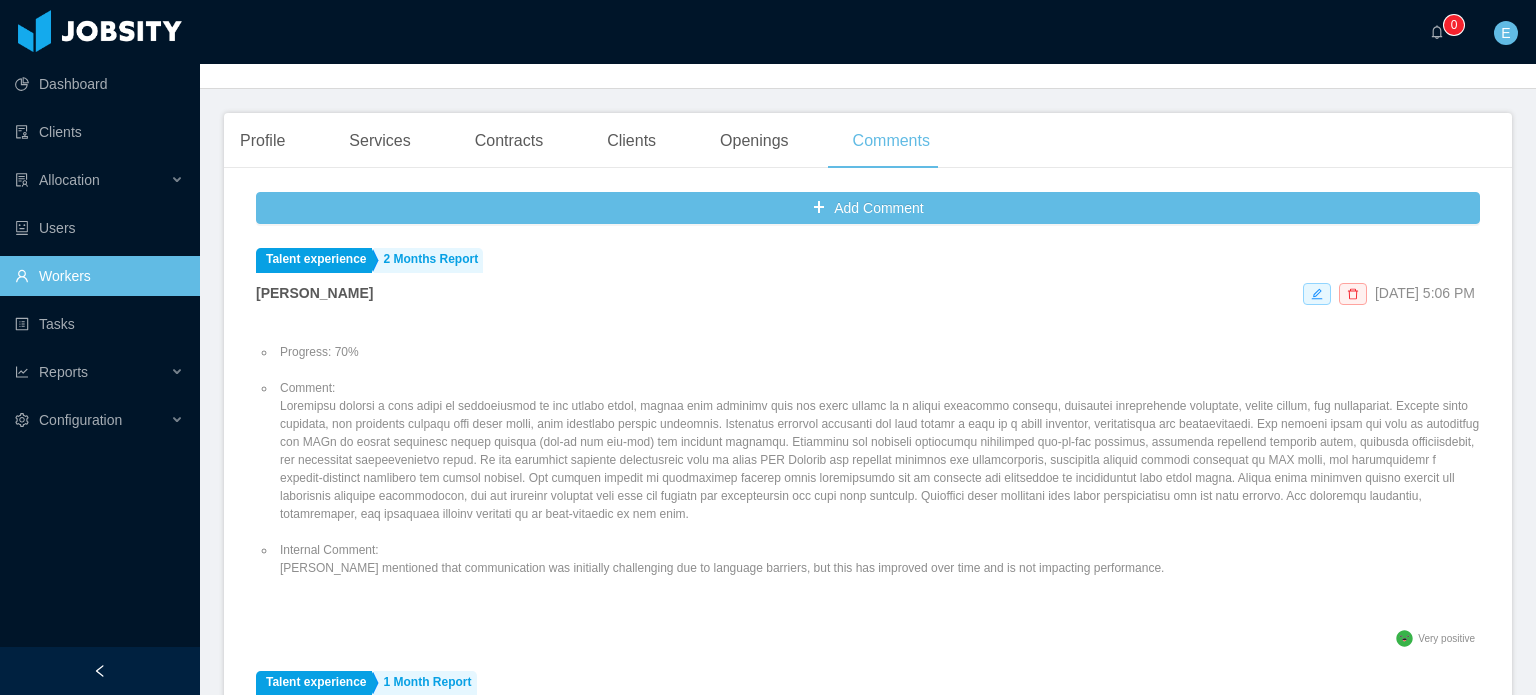 click on "Workers" at bounding box center [99, 276] 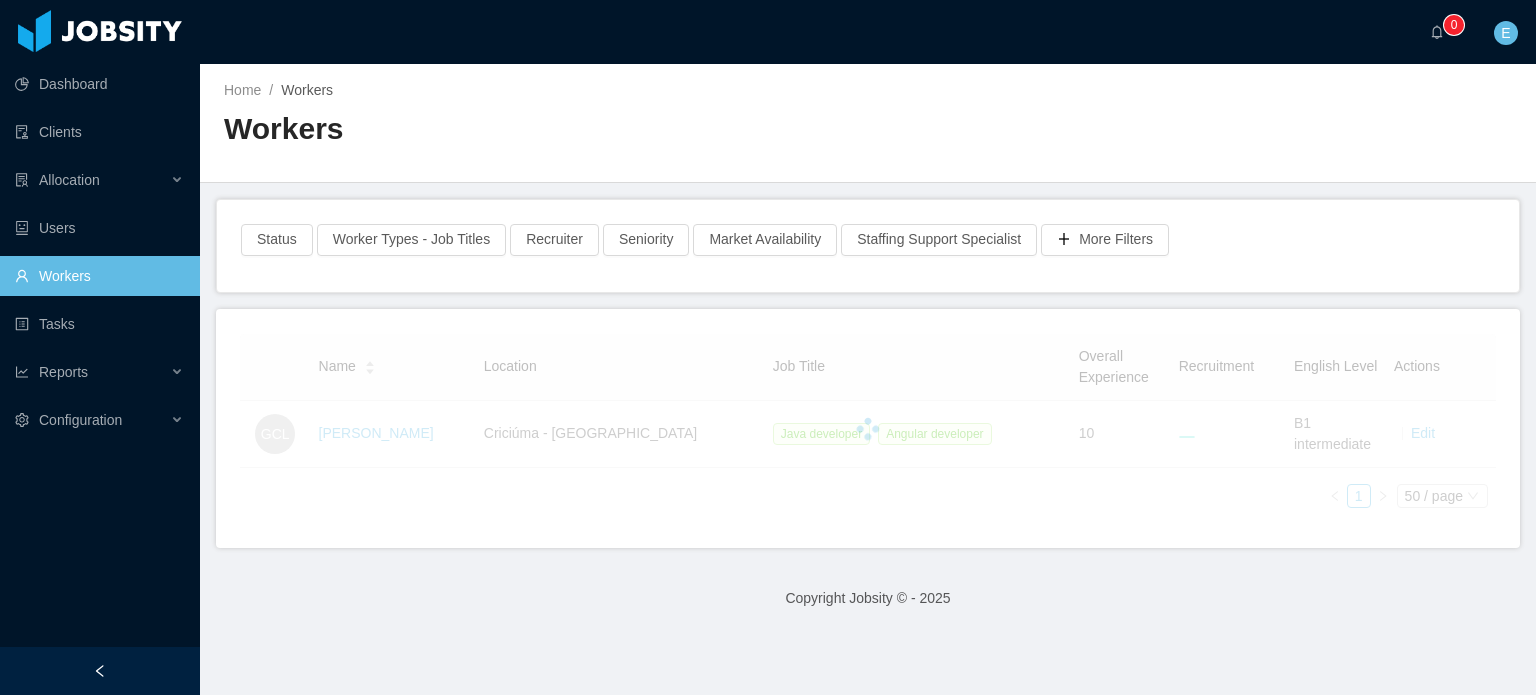 scroll, scrollTop: 0, scrollLeft: 0, axis: both 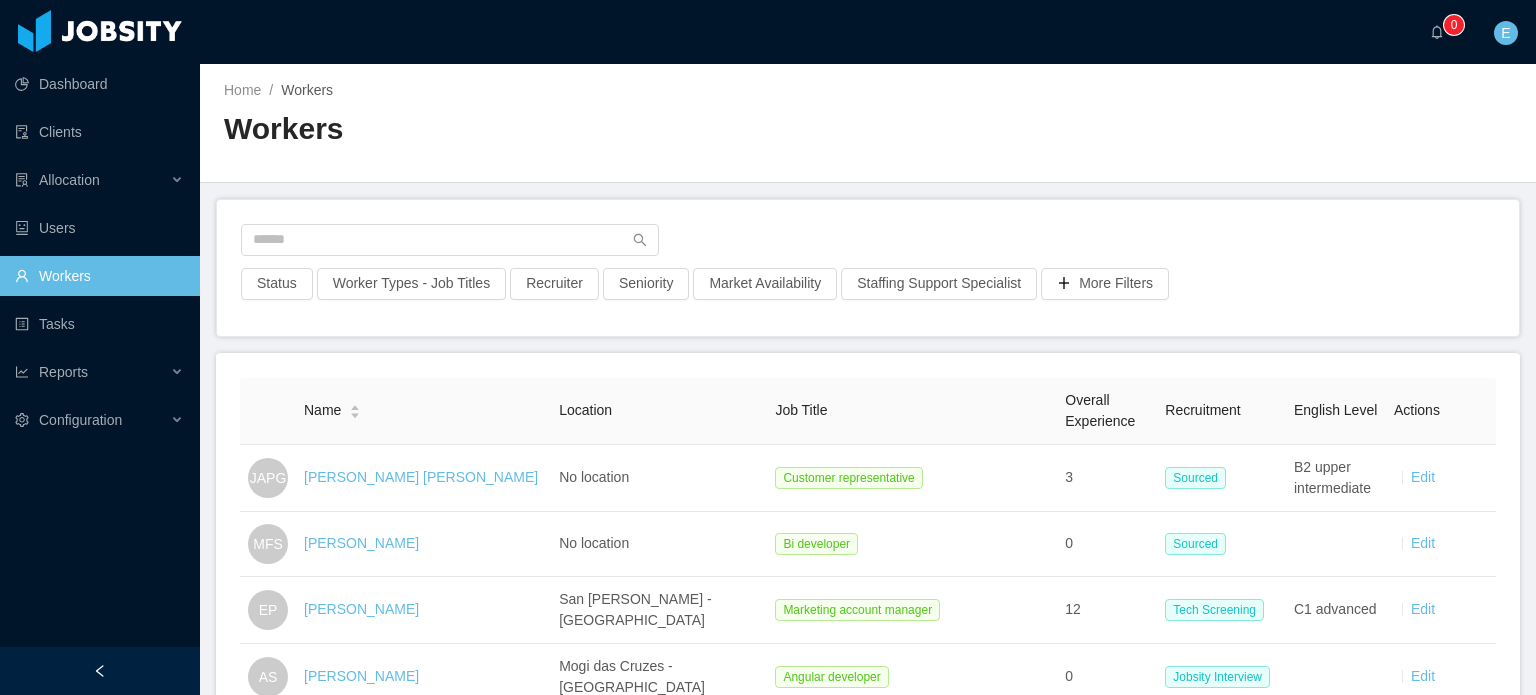 click at bounding box center [868, 246] 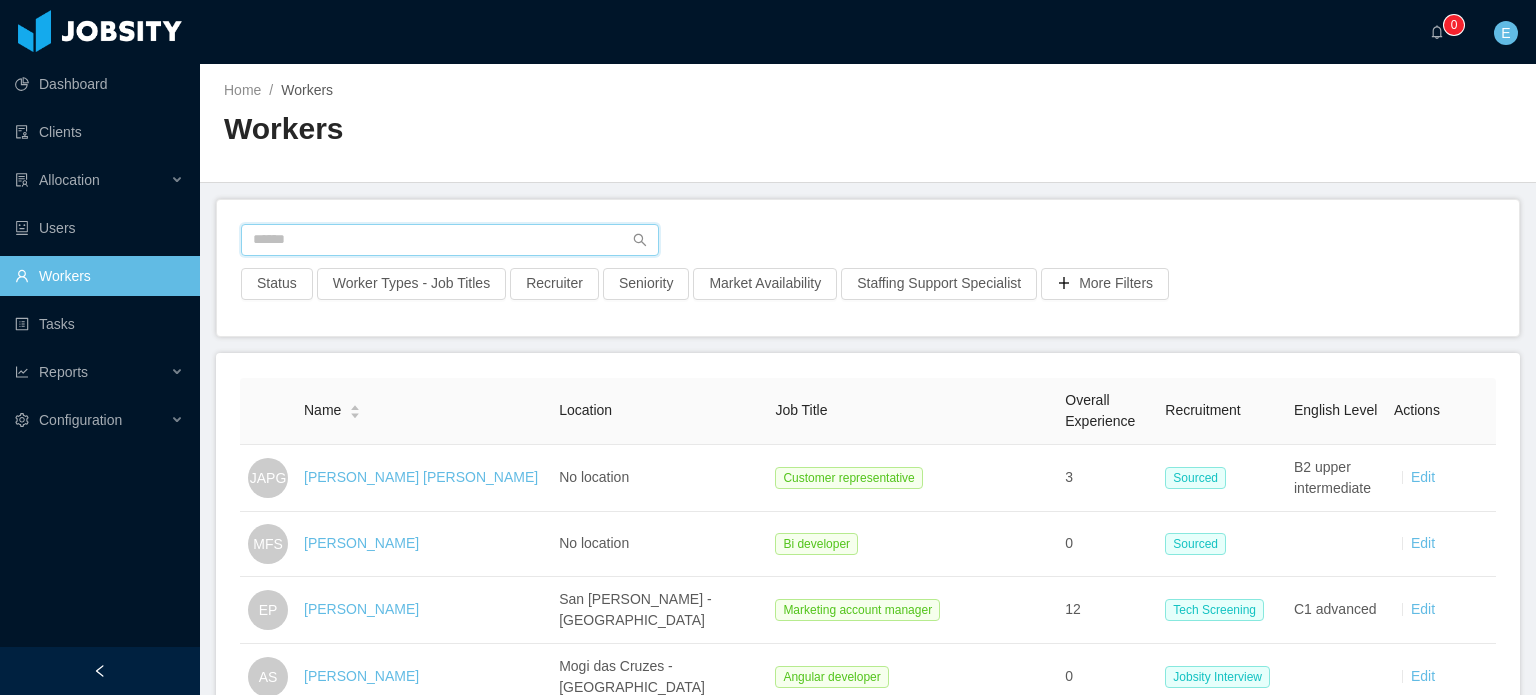 click at bounding box center [450, 240] 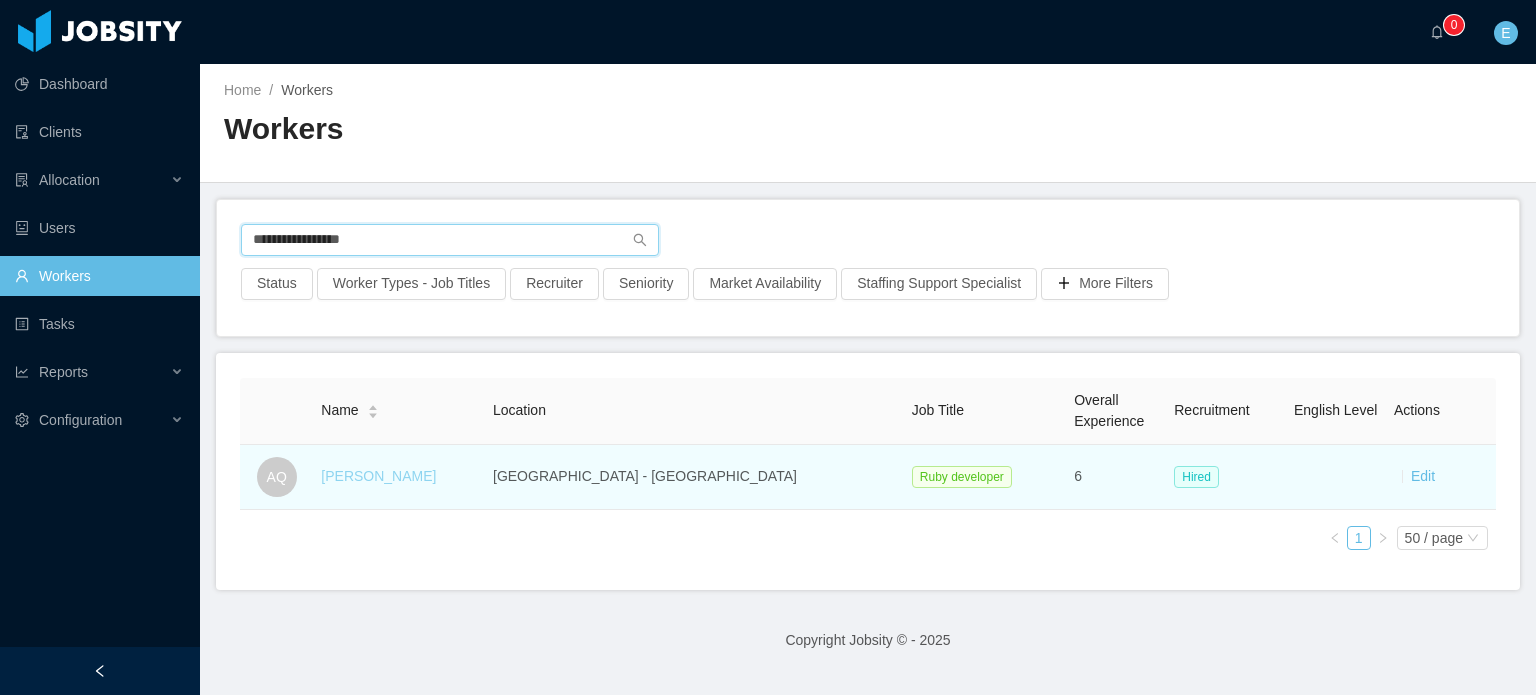type on "**********" 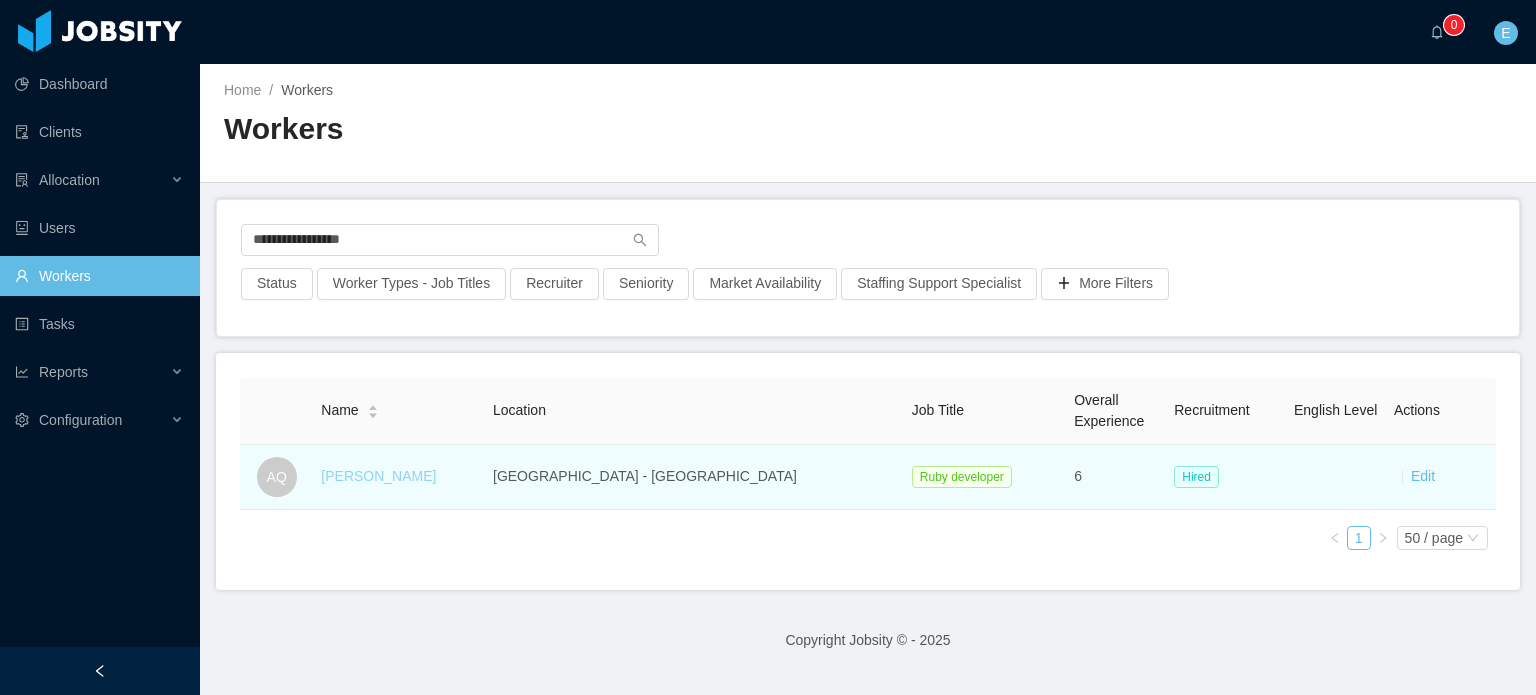 click on "Alexander Quiceno" at bounding box center [378, 476] 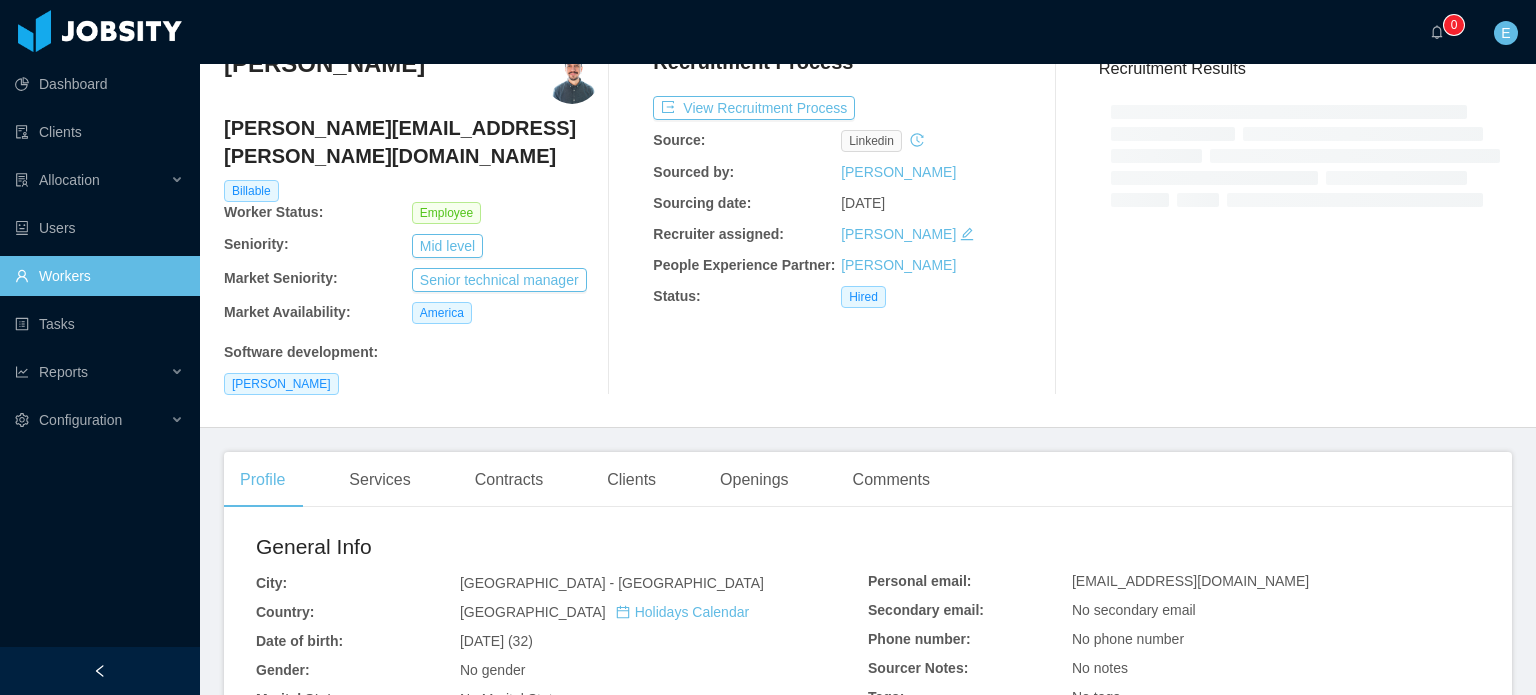 scroll, scrollTop: 100, scrollLeft: 0, axis: vertical 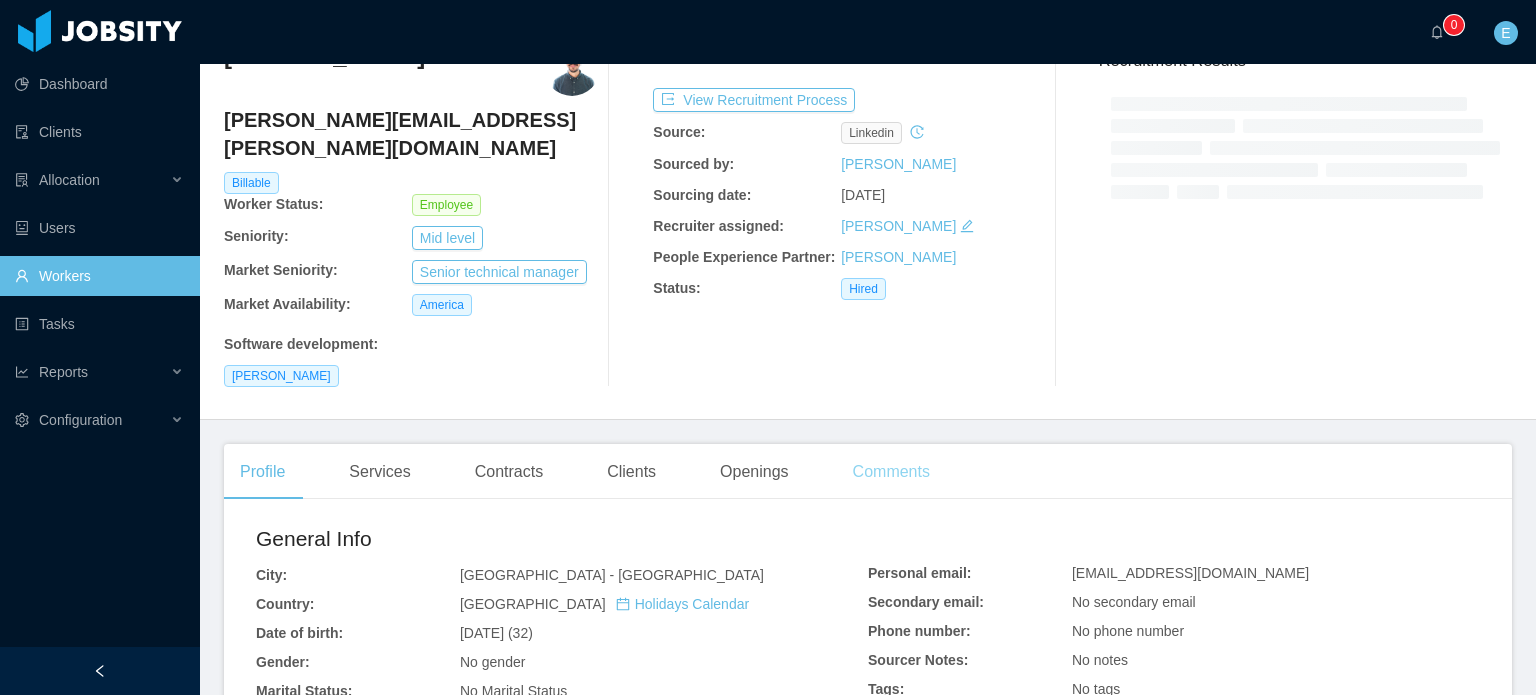 click on "Home / Workers / Alexander Quiceno /   Options Alexander Quiceno alexander.quiceno@jobsity.com  Billable  Worker Status: Employee Seniority: Mid level Market Seniority: Senior technical manager Market Availability: America Software development : Ruby Developer Recruitment Process View Recruitment Process  Source: linkedin Sourced by: Vanessa Romero Sourcing date: Jun 6th, 2018 Recruiter assigned: Vanessa Romero   People Experience Partner: Lucciana Herrera Status: Hired Recruitment Results Profile Services Contracts Clients Openings Comments General Info City: Medellín - Antioquia Country: Colombia Holidays Calendar Date of birth: Oct 7th, 1992 (32) Gender: No gender Marital Status: No Marital Status Nationality: No Nationality Number of Children: No children Current job: No current job Position: No position Total overall experience: 6 years Linkedin: Personal email: yonnyquiceno@gmail.com Secondary email: No secondary email Phone number: No phone number Sourcer Notes: No notes Tags: No tags Languages:" at bounding box center (868, 279) 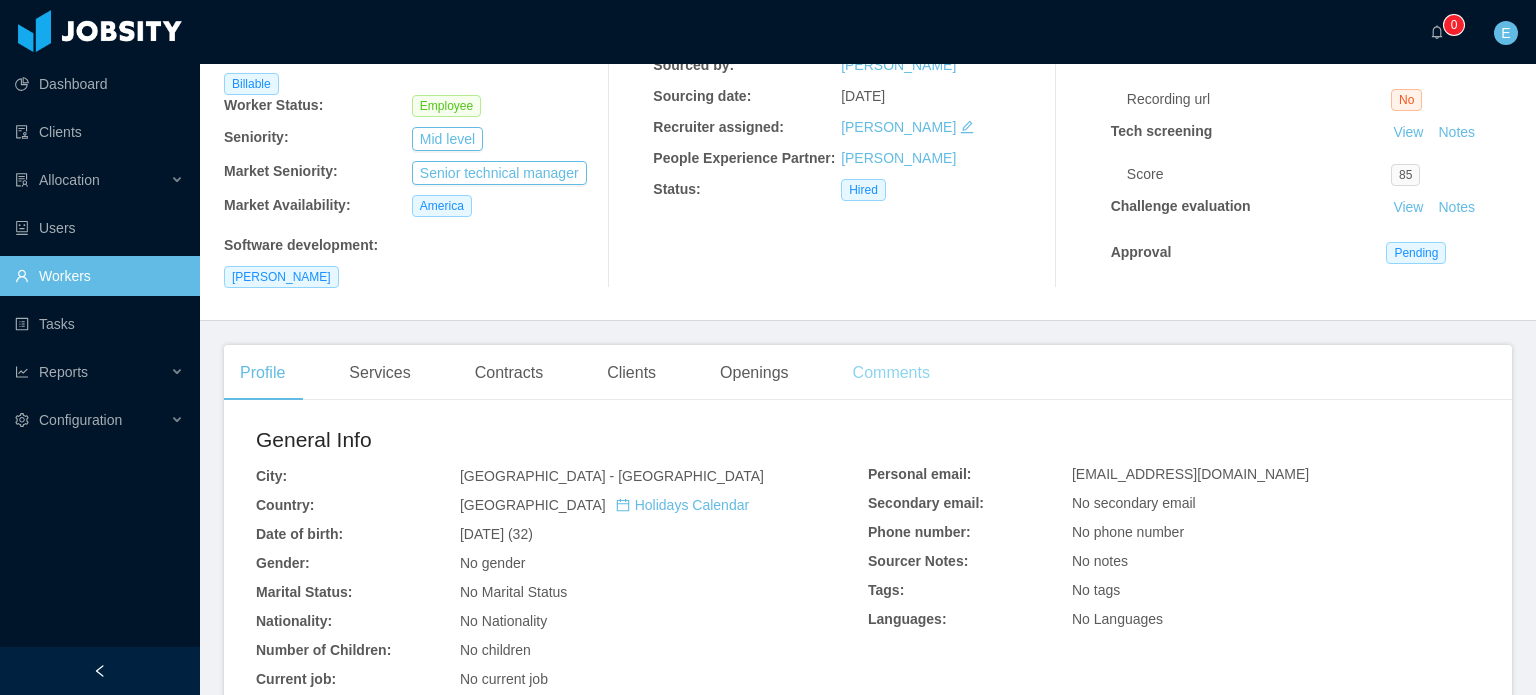 scroll, scrollTop: 300, scrollLeft: 0, axis: vertical 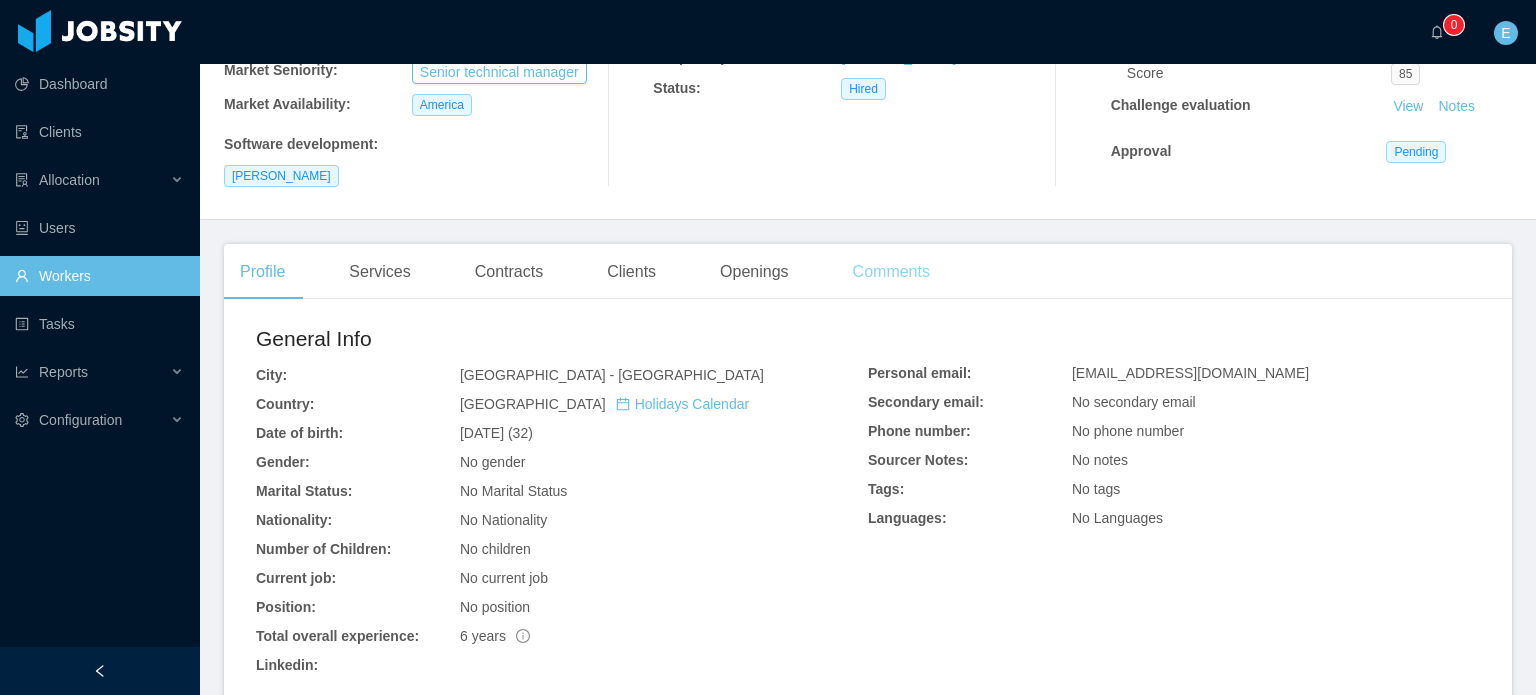 click on "Comments" at bounding box center [891, 272] 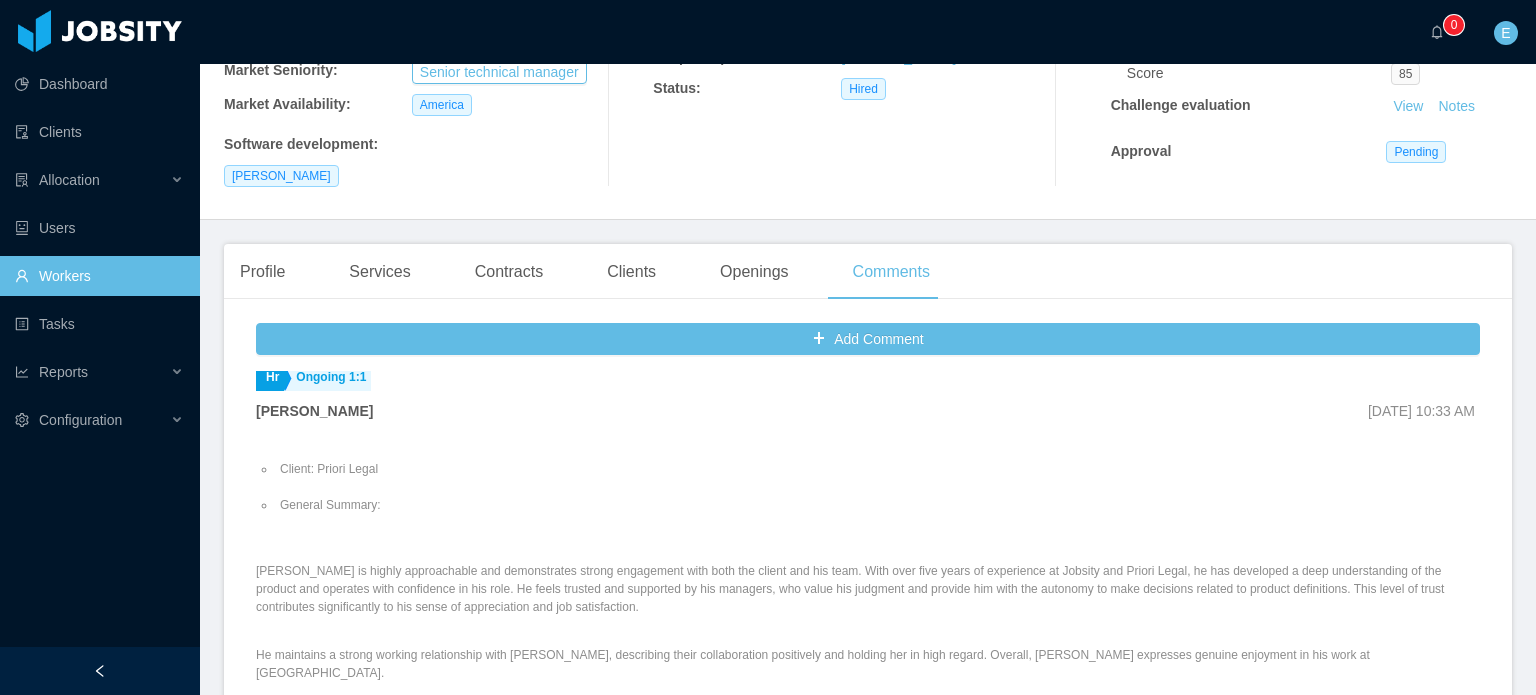 scroll, scrollTop: 0, scrollLeft: 0, axis: both 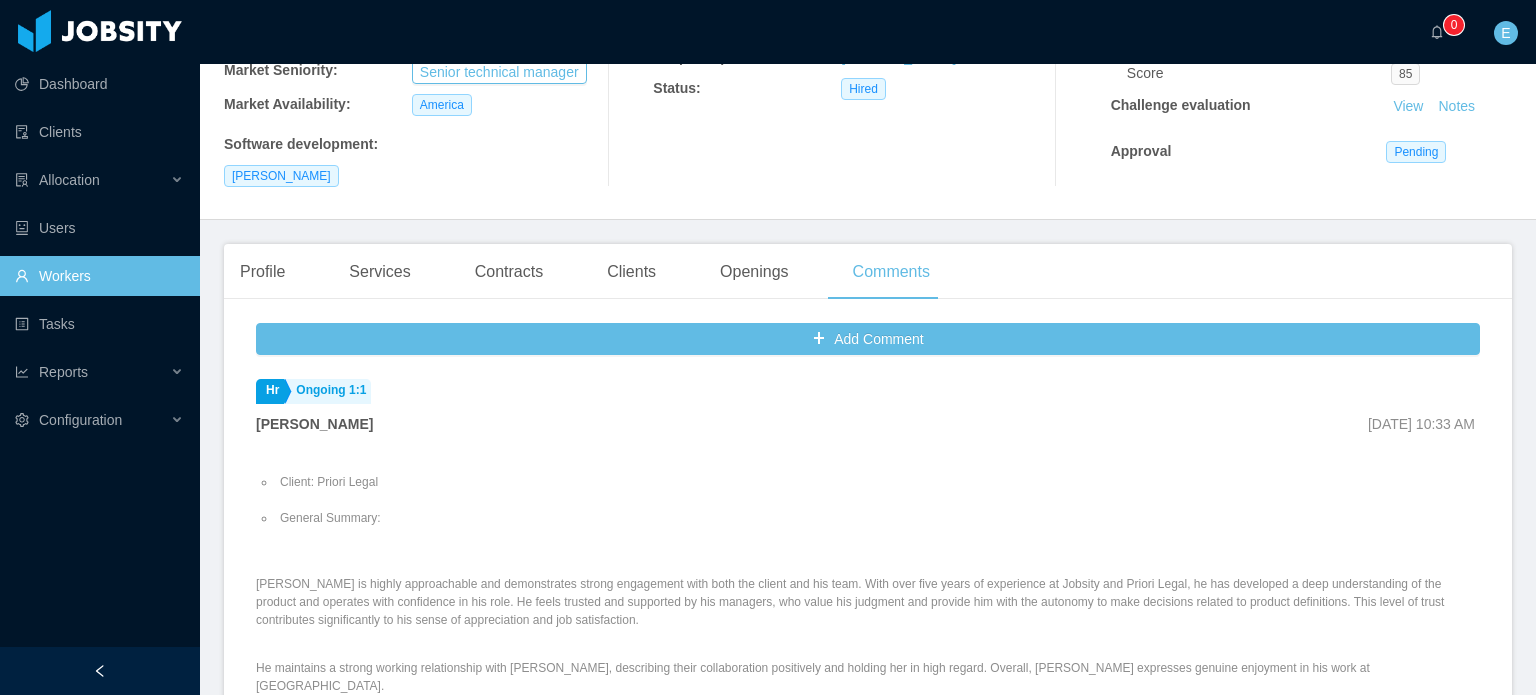 click on "Workers" at bounding box center (99, 276) 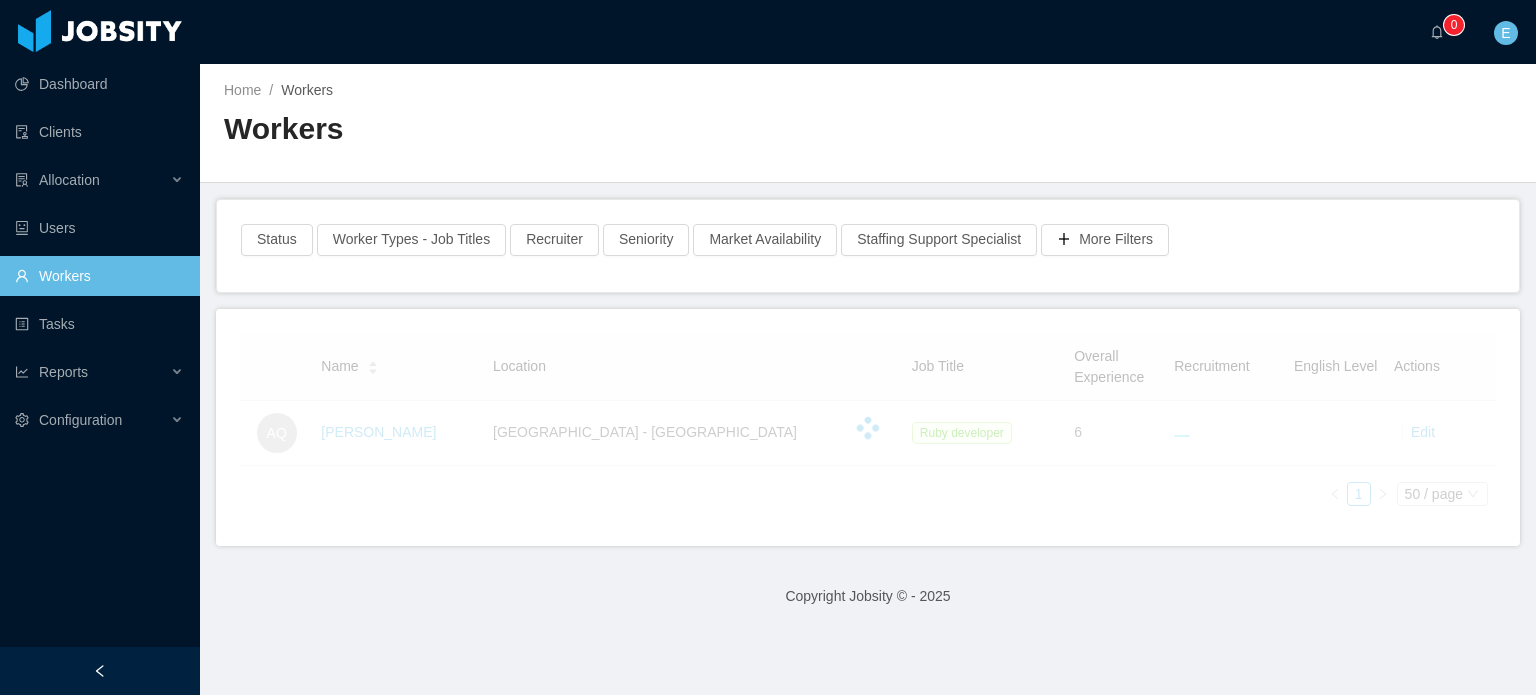 scroll, scrollTop: 0, scrollLeft: 0, axis: both 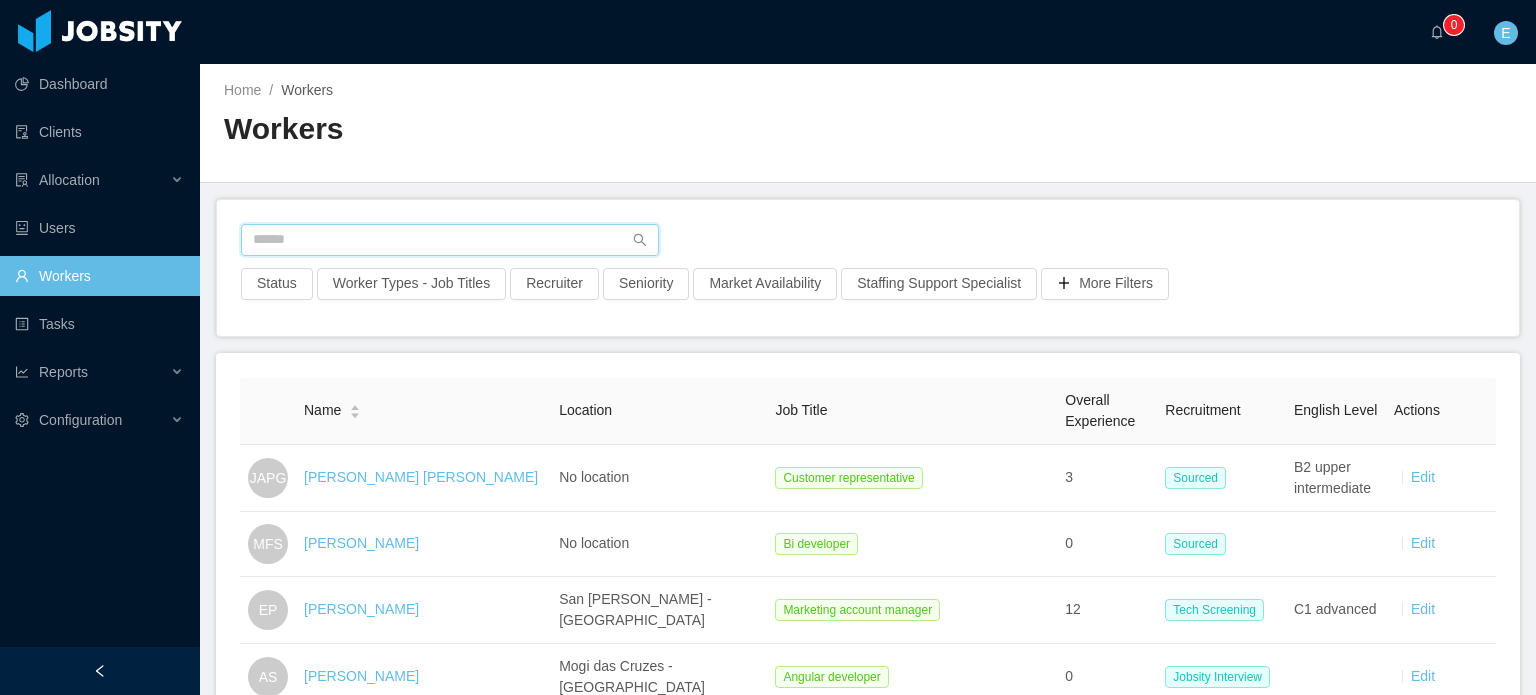 click at bounding box center [450, 240] 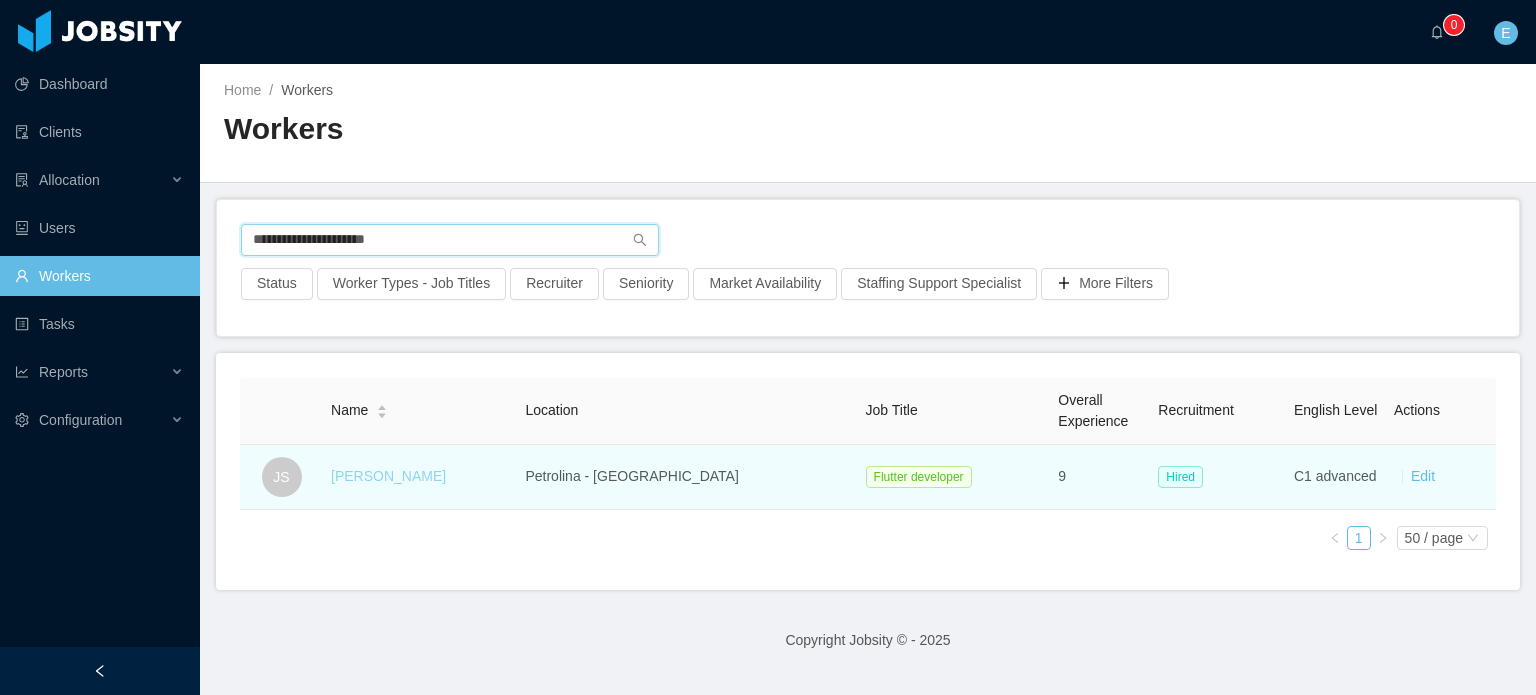 type on "**********" 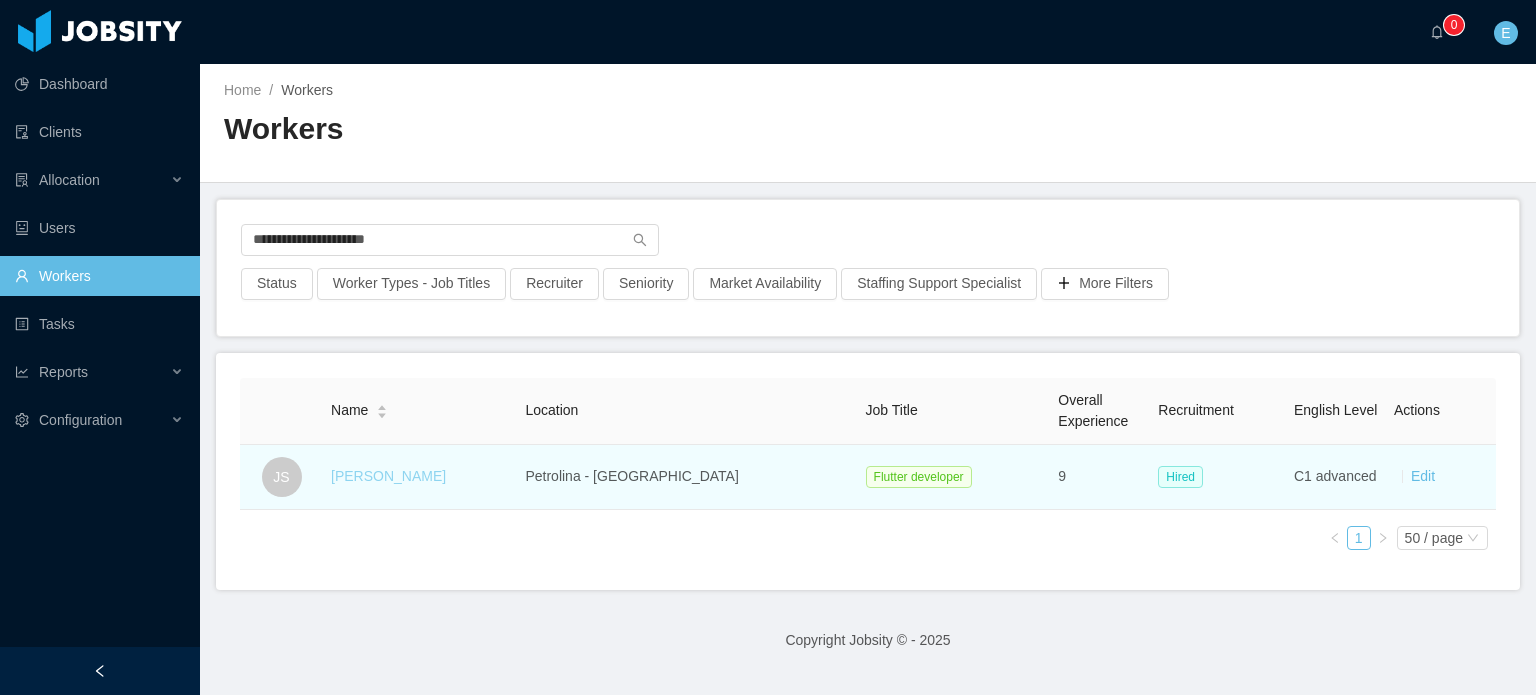 click on "João Souza" at bounding box center (388, 476) 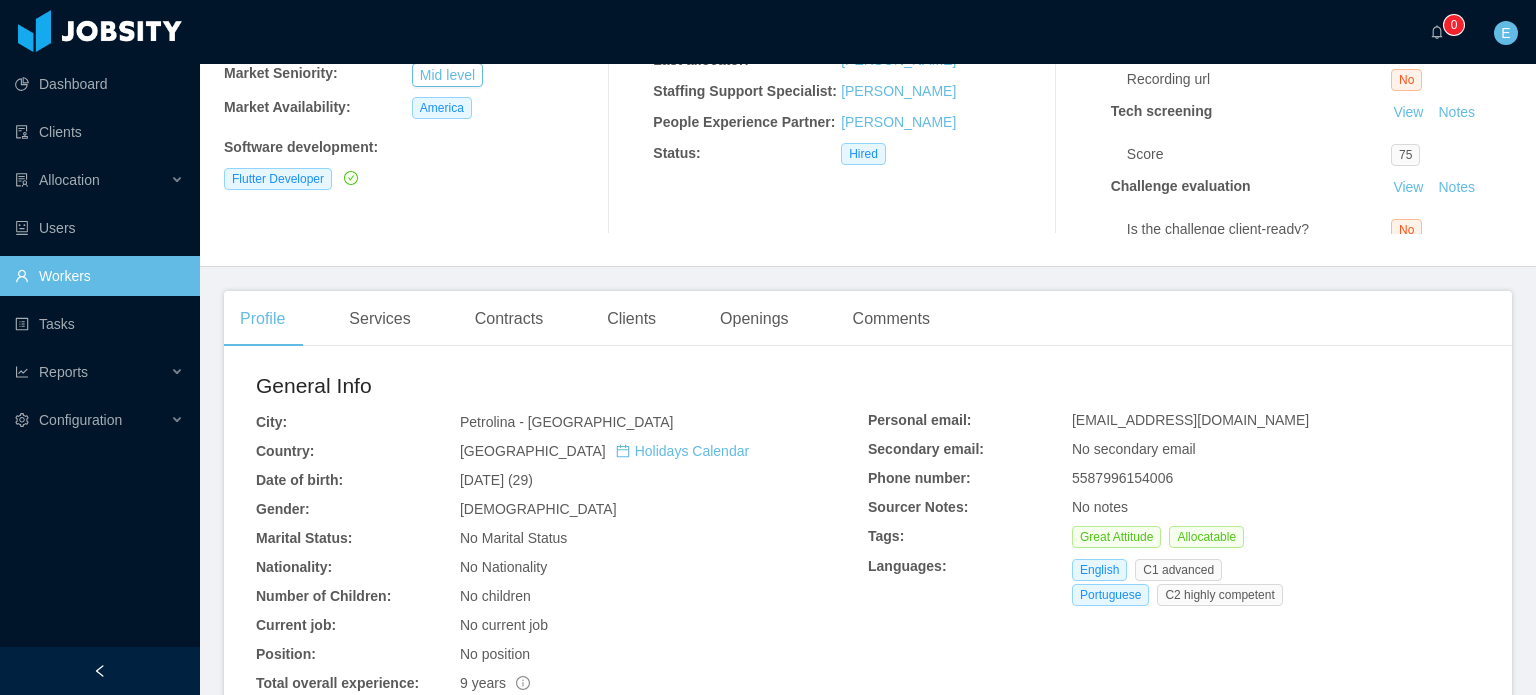 scroll, scrollTop: 300, scrollLeft: 0, axis: vertical 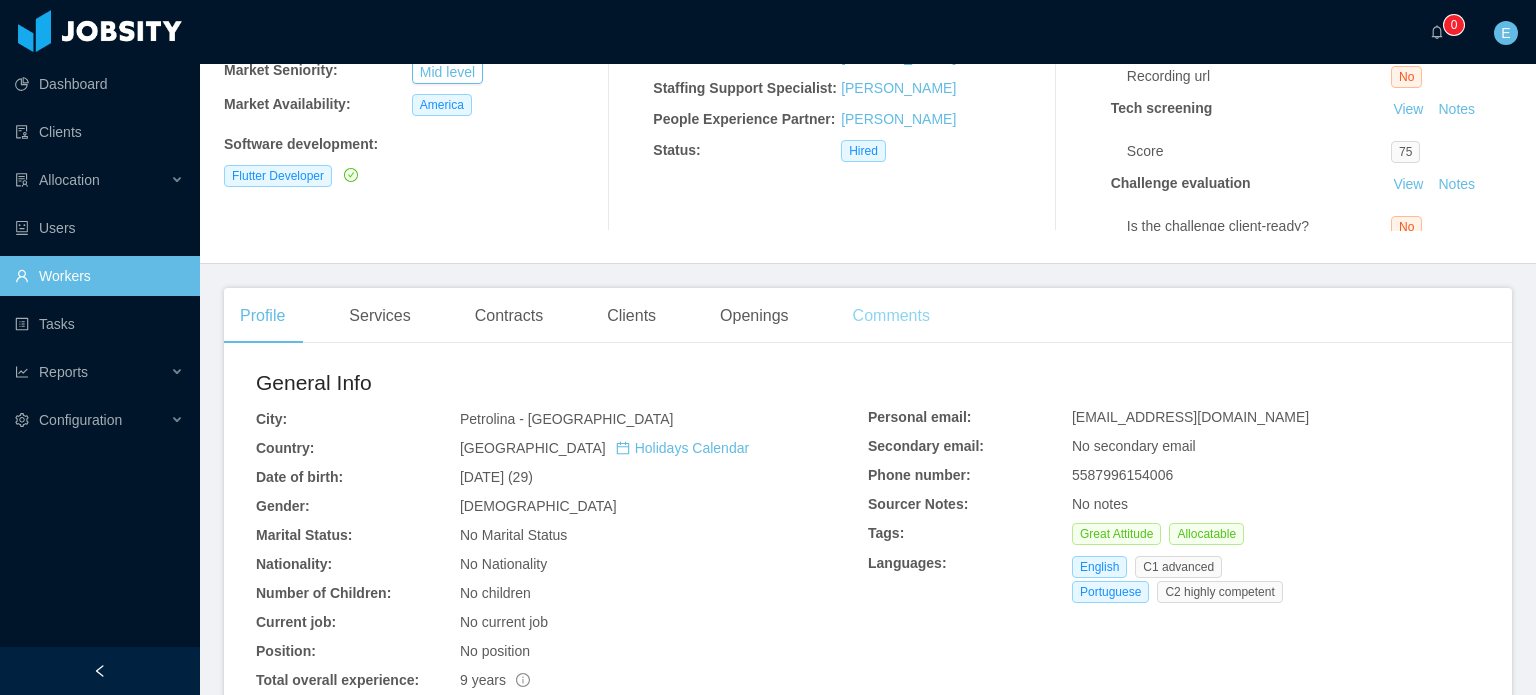 click on "Comments" at bounding box center [891, 316] 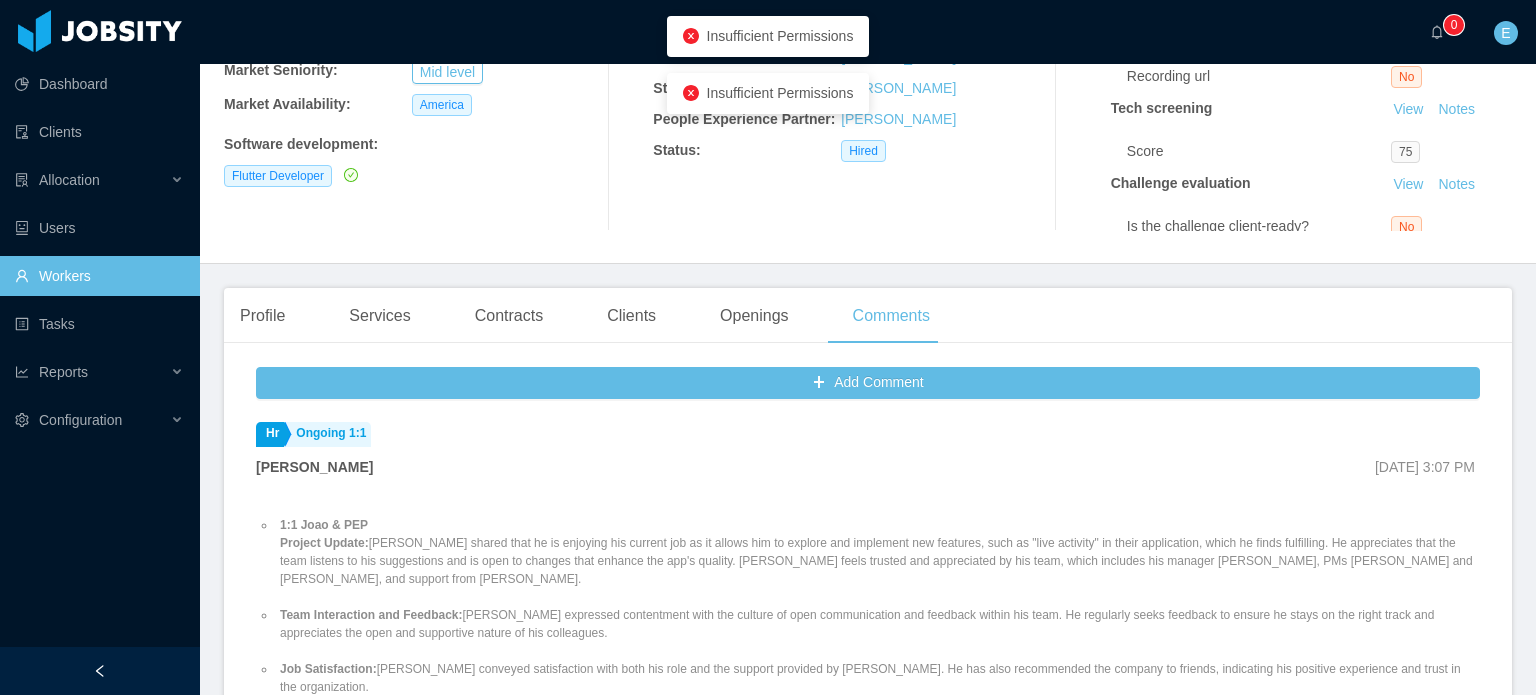 scroll, scrollTop: 0, scrollLeft: 0, axis: both 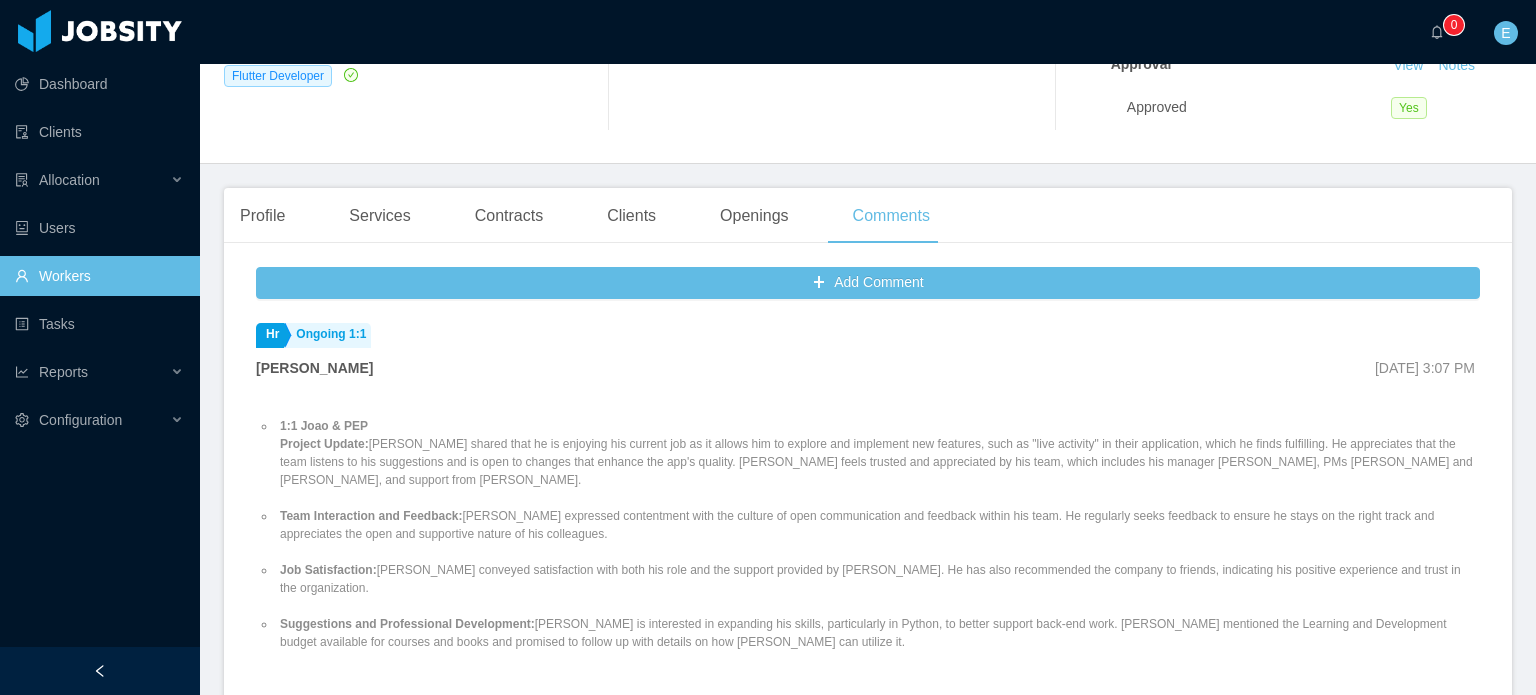 drag, startPoint x: 59, startPoint y: 272, endPoint x: 176, endPoint y: 279, distance: 117.20921 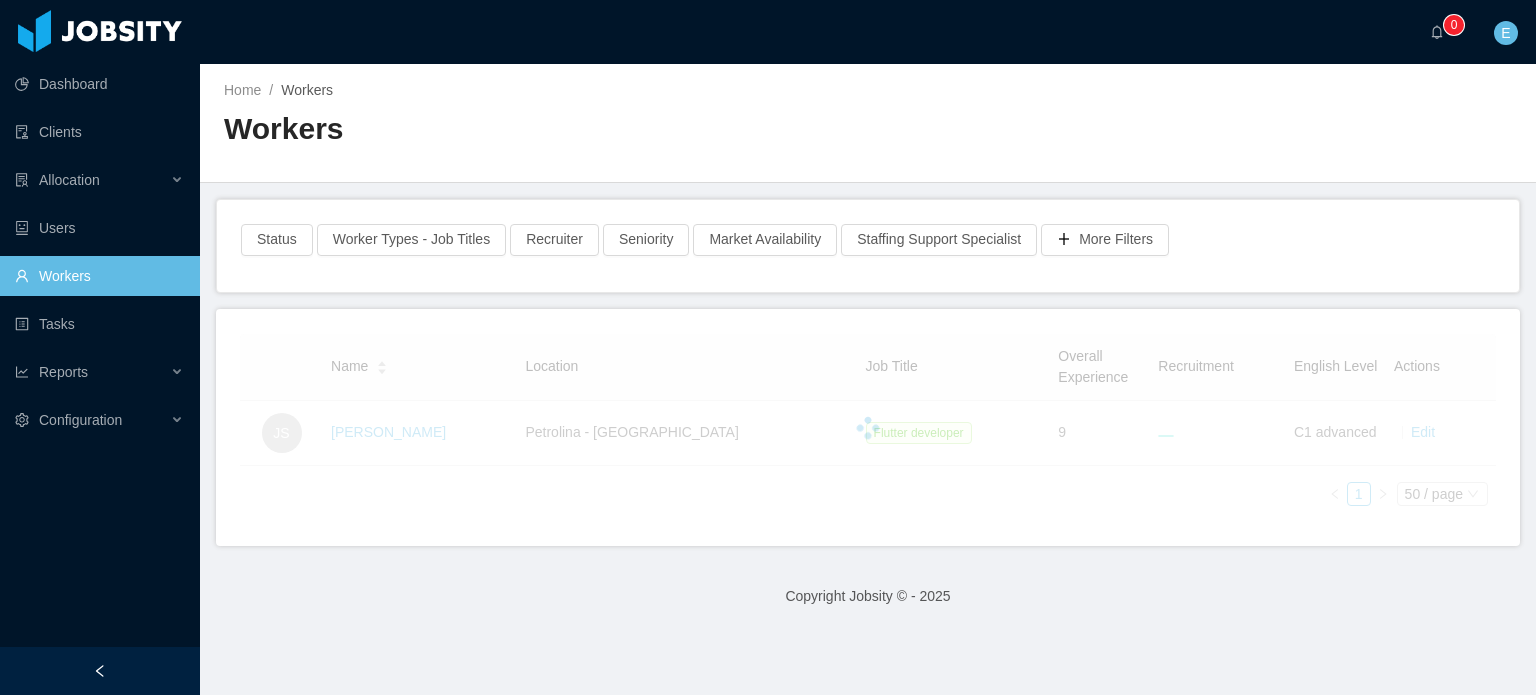 scroll, scrollTop: 0, scrollLeft: 0, axis: both 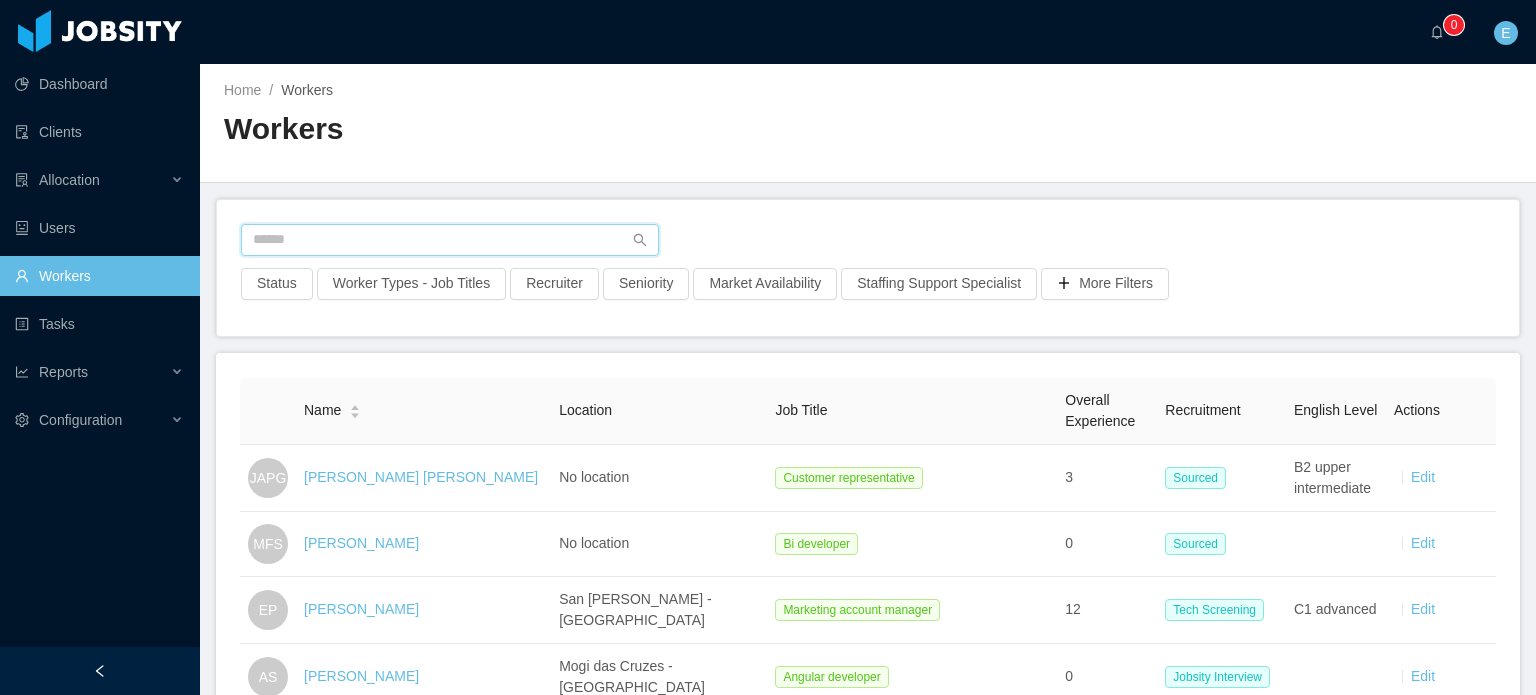 click at bounding box center (450, 240) 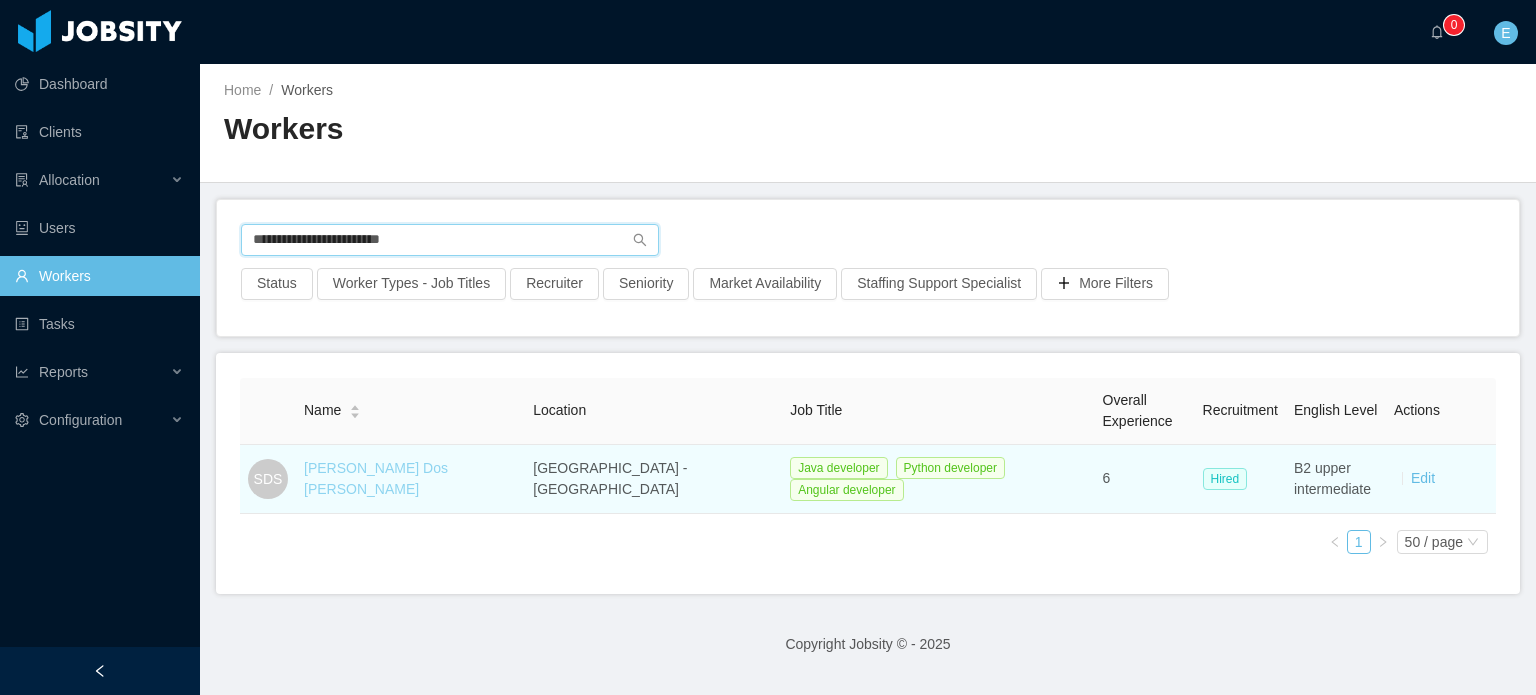 type on "**********" 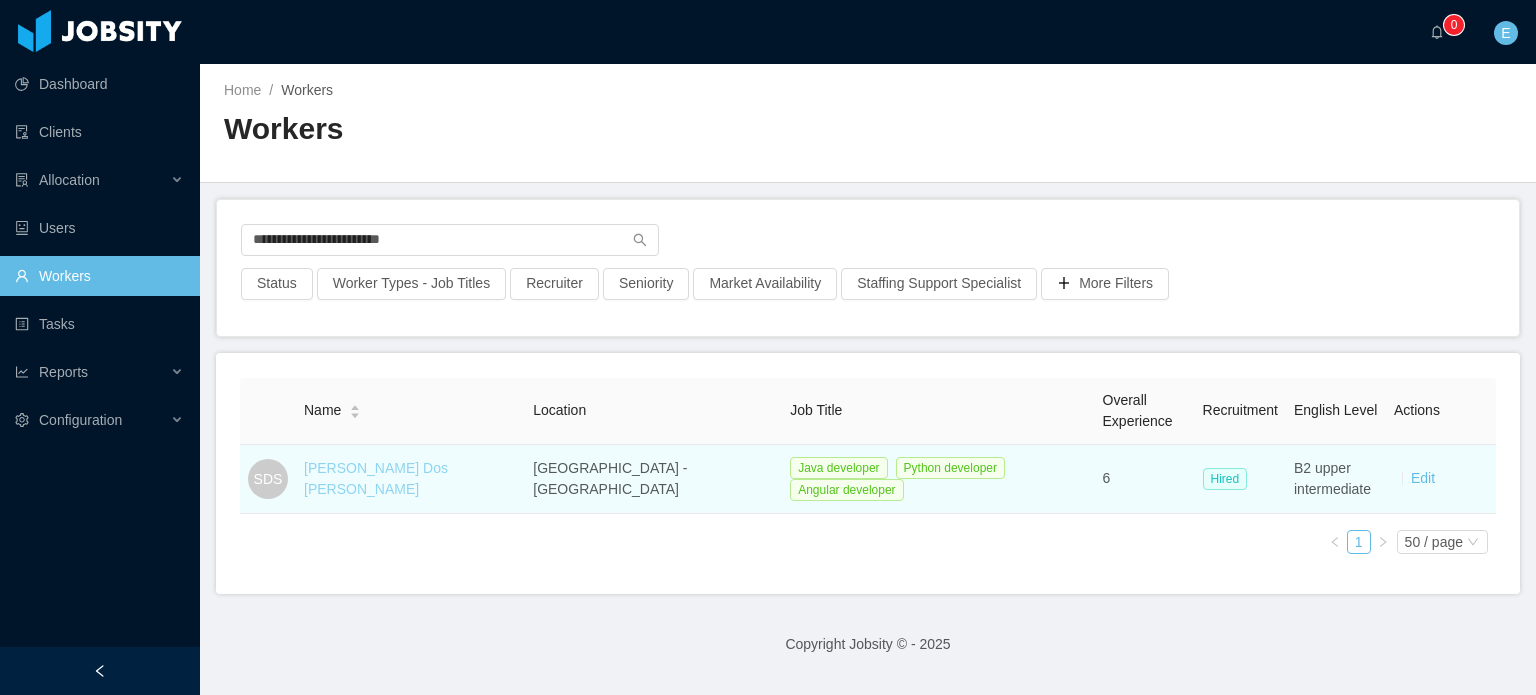 click on "[PERSON_NAME] Dos [PERSON_NAME]" at bounding box center (376, 478) 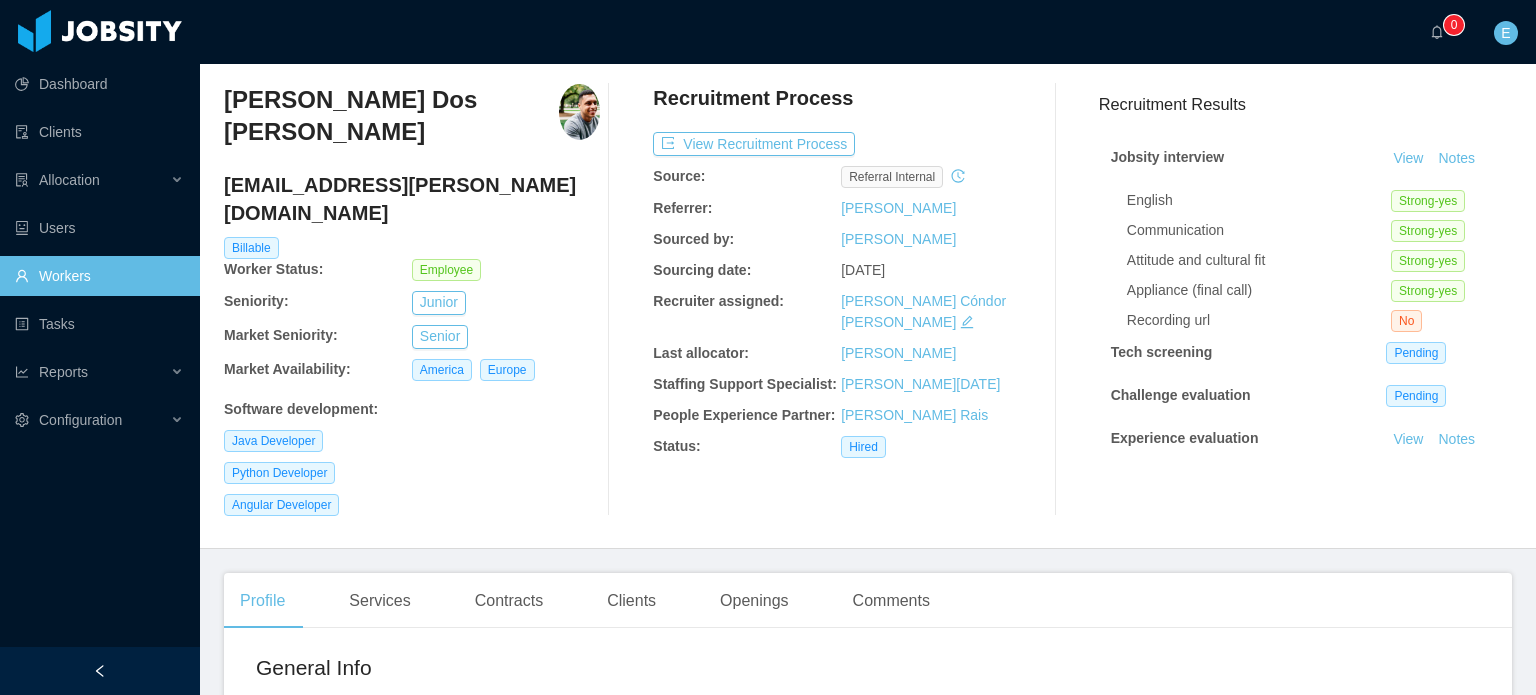 scroll, scrollTop: 0, scrollLeft: 0, axis: both 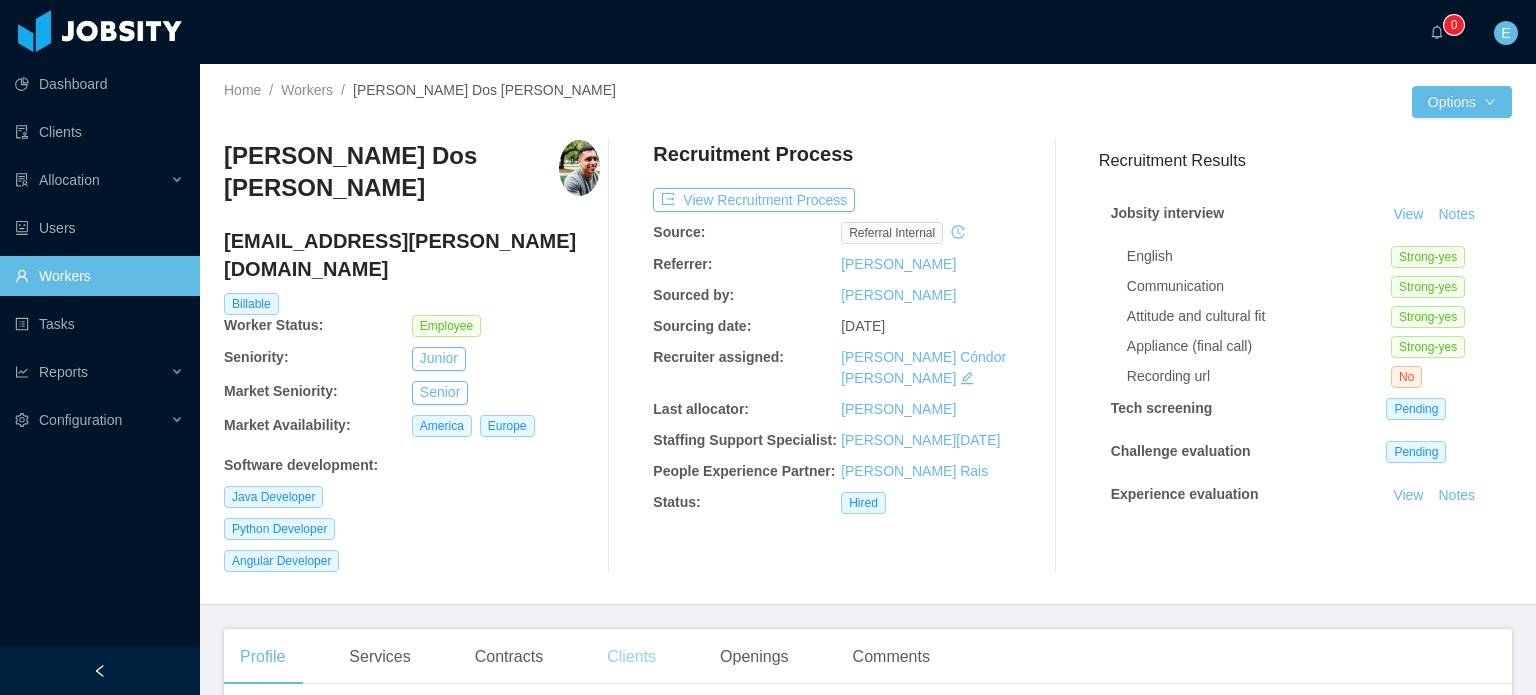 click on "Clients" at bounding box center [631, 657] 